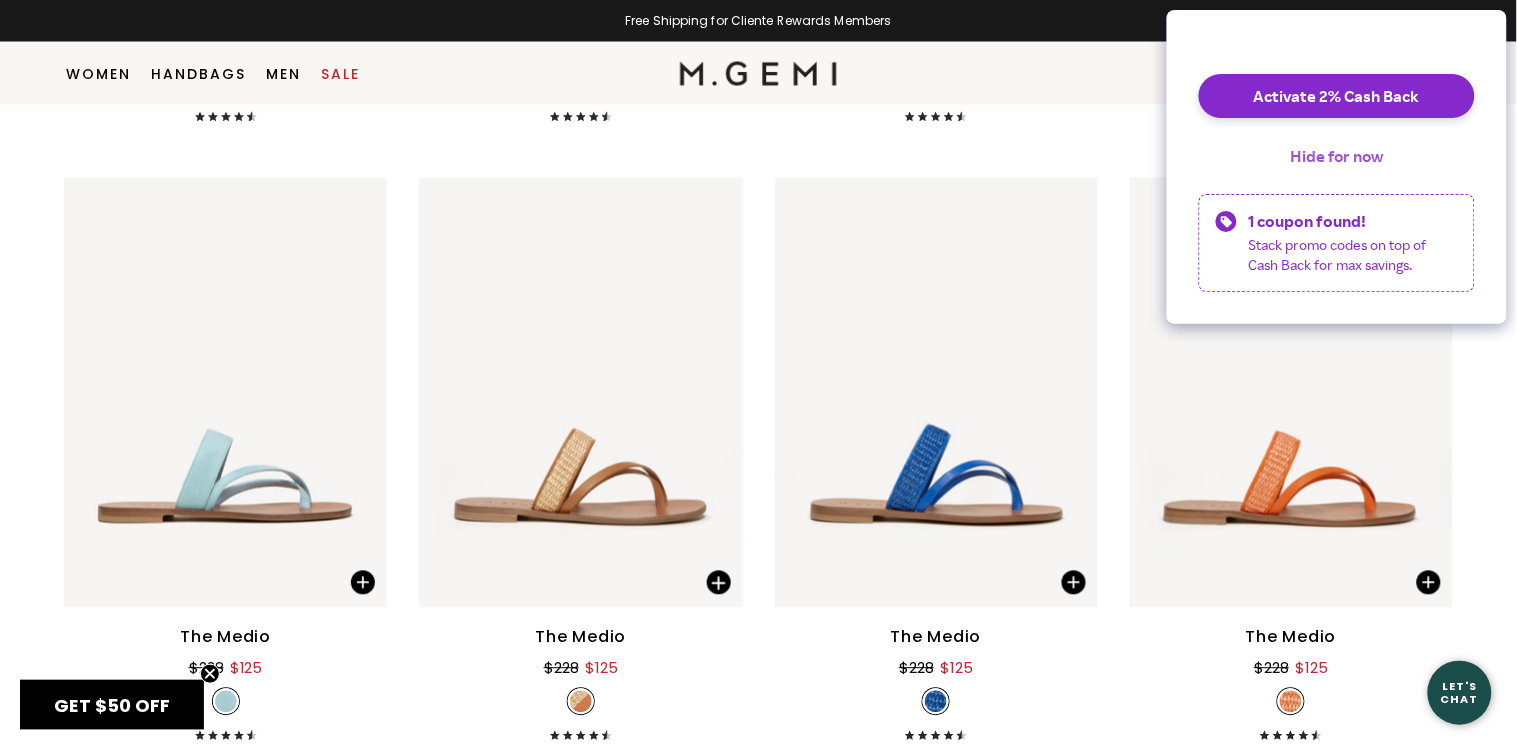 scroll, scrollTop: 895, scrollLeft: 0, axis: vertical 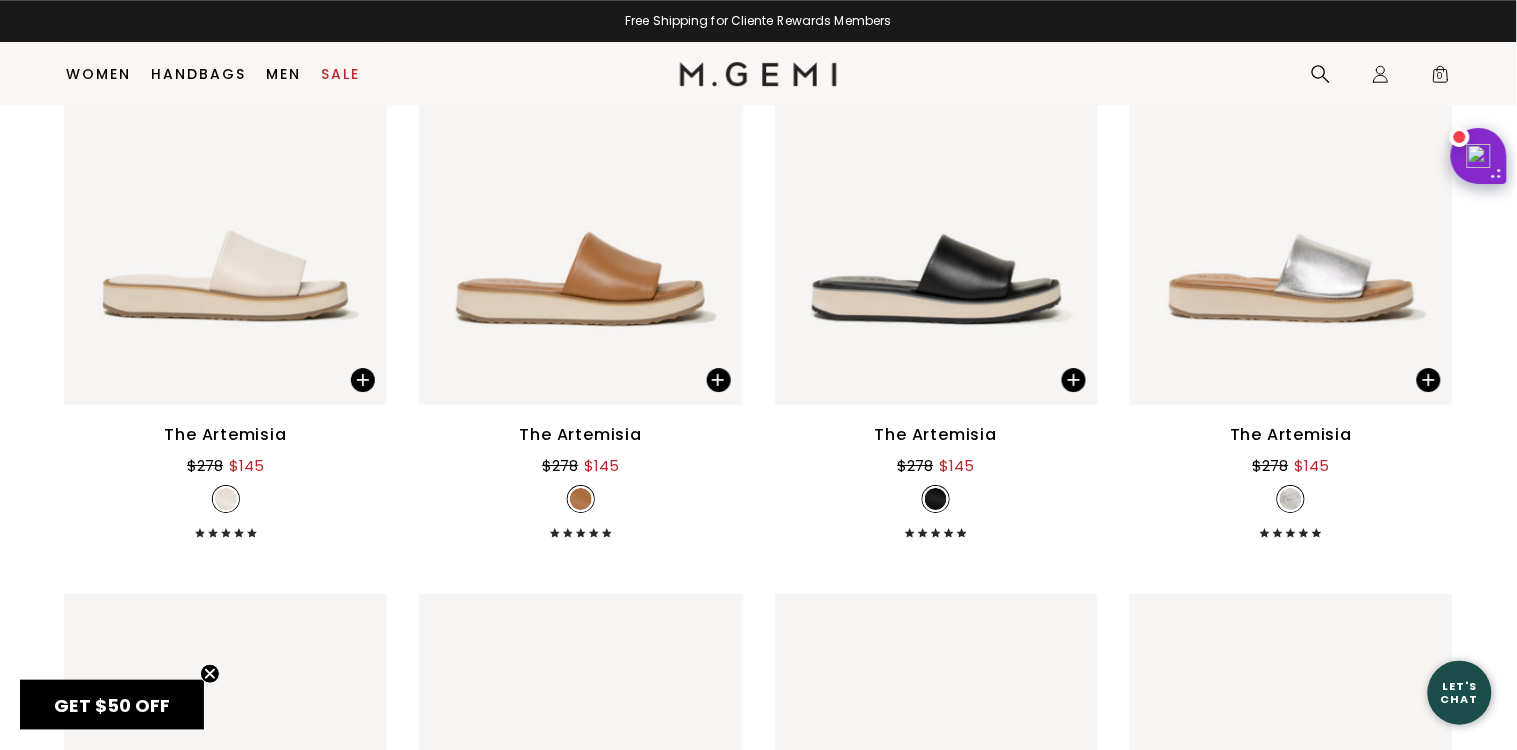 click on "The Artemisia $278 $145" at bounding box center (936, 480) 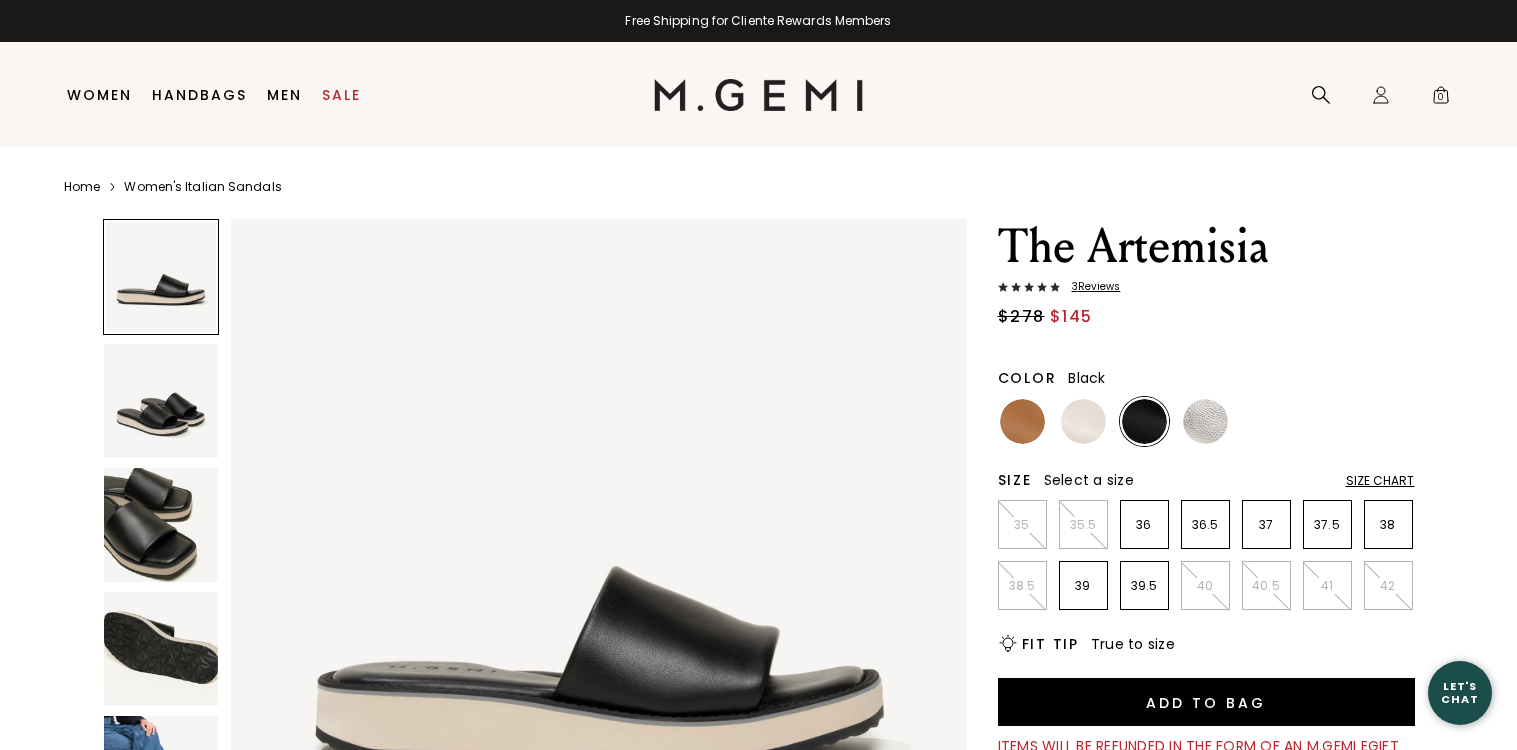 scroll, scrollTop: 0, scrollLeft: 0, axis: both 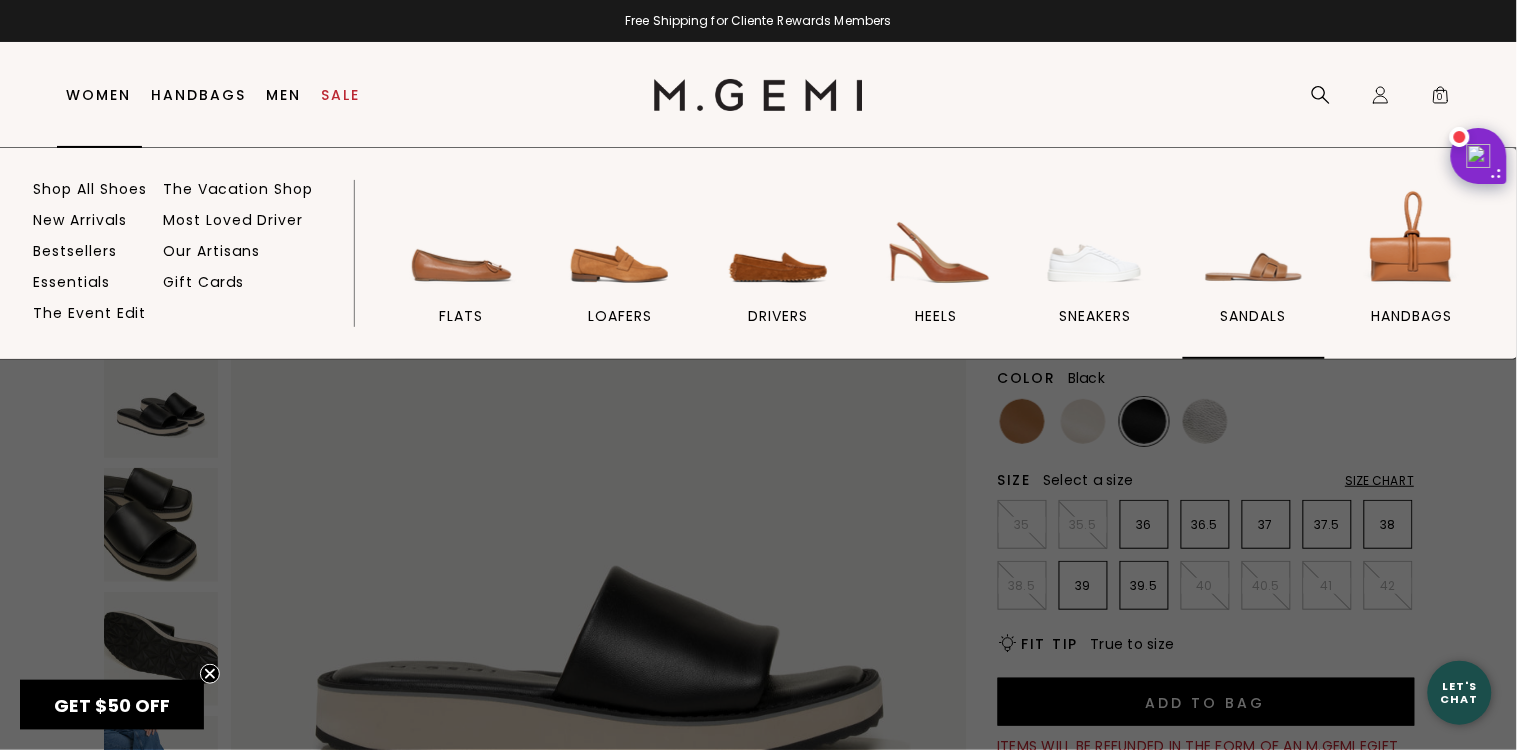 click at bounding box center (1254, 241) 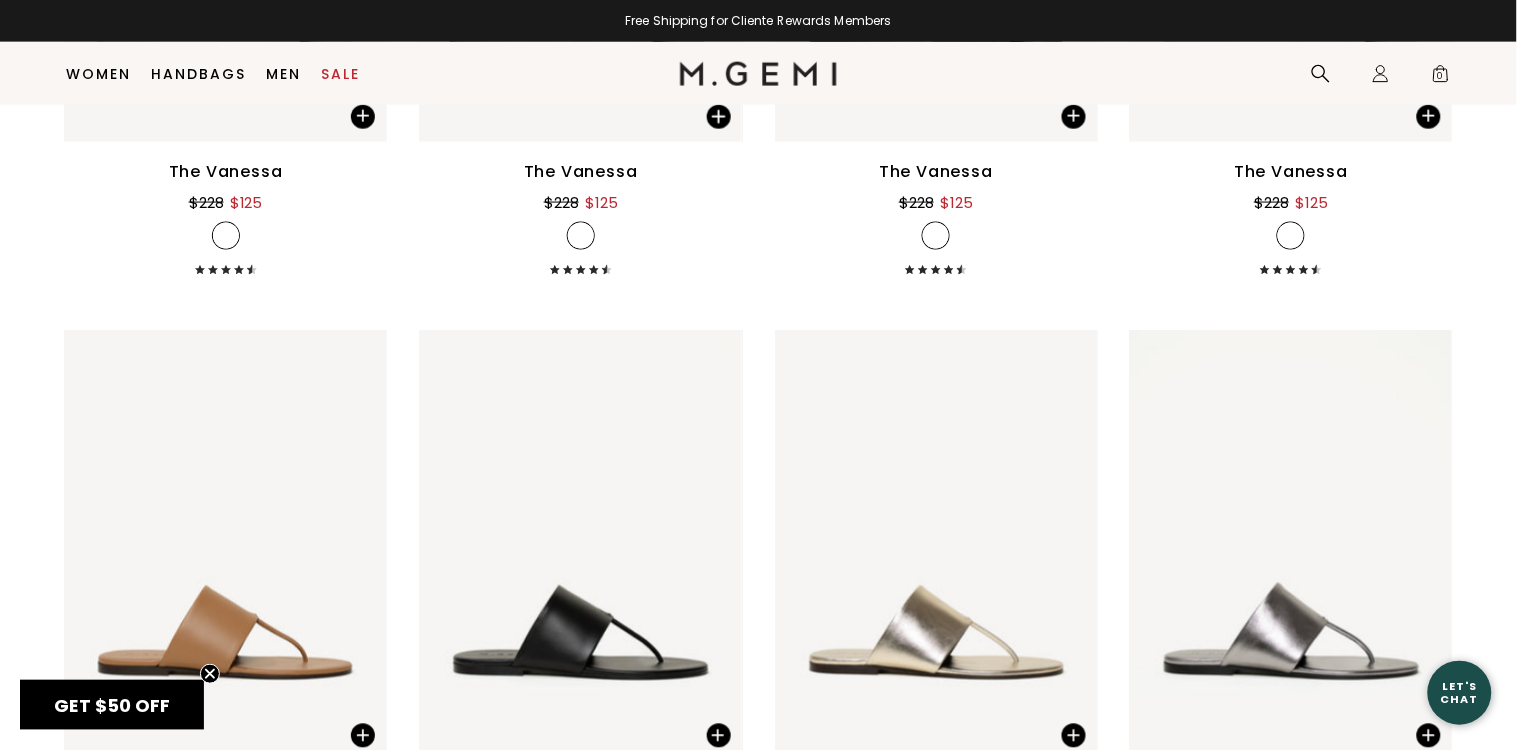 scroll, scrollTop: 2208, scrollLeft: 0, axis: vertical 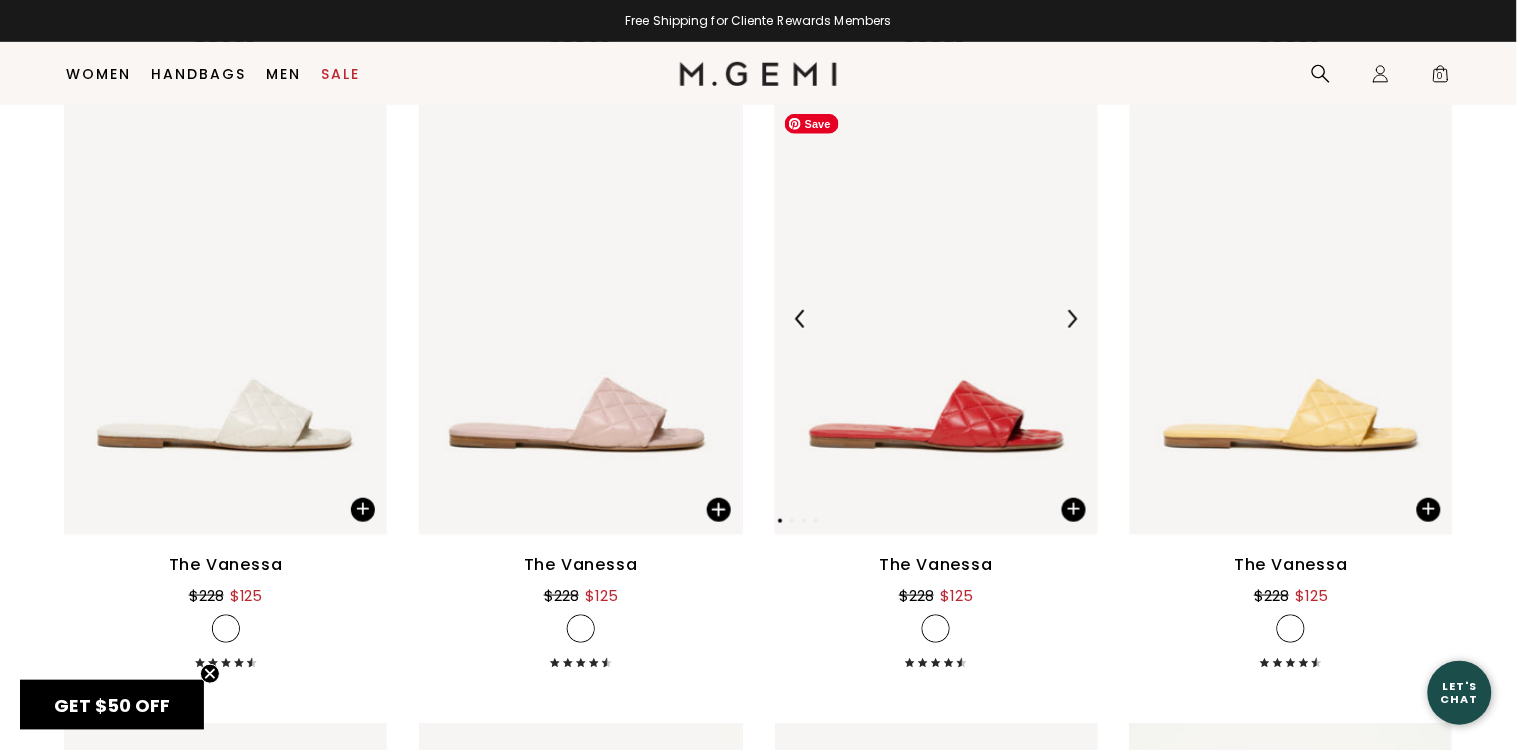 click at bounding box center (936, 319) 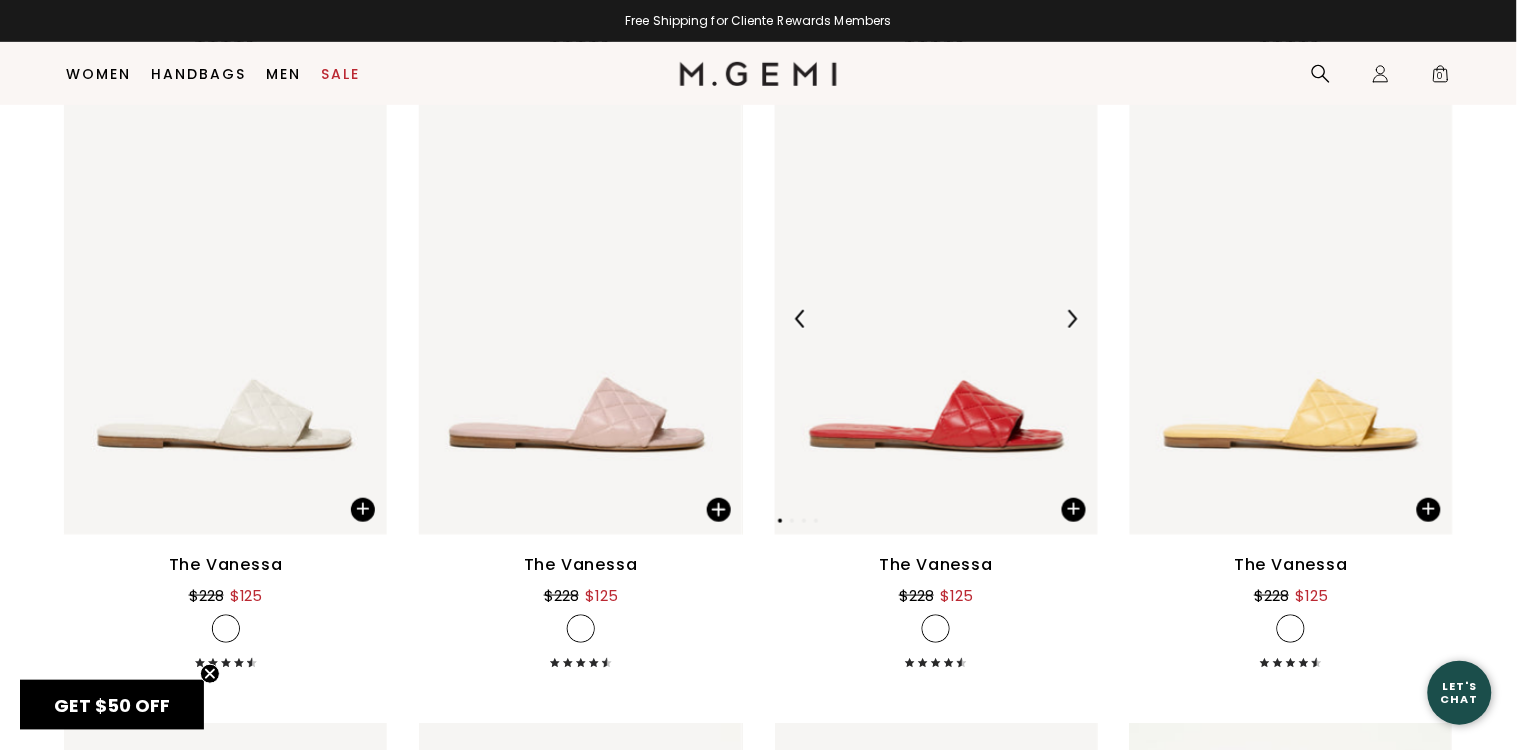 scroll, scrollTop: 3572, scrollLeft: 0, axis: vertical 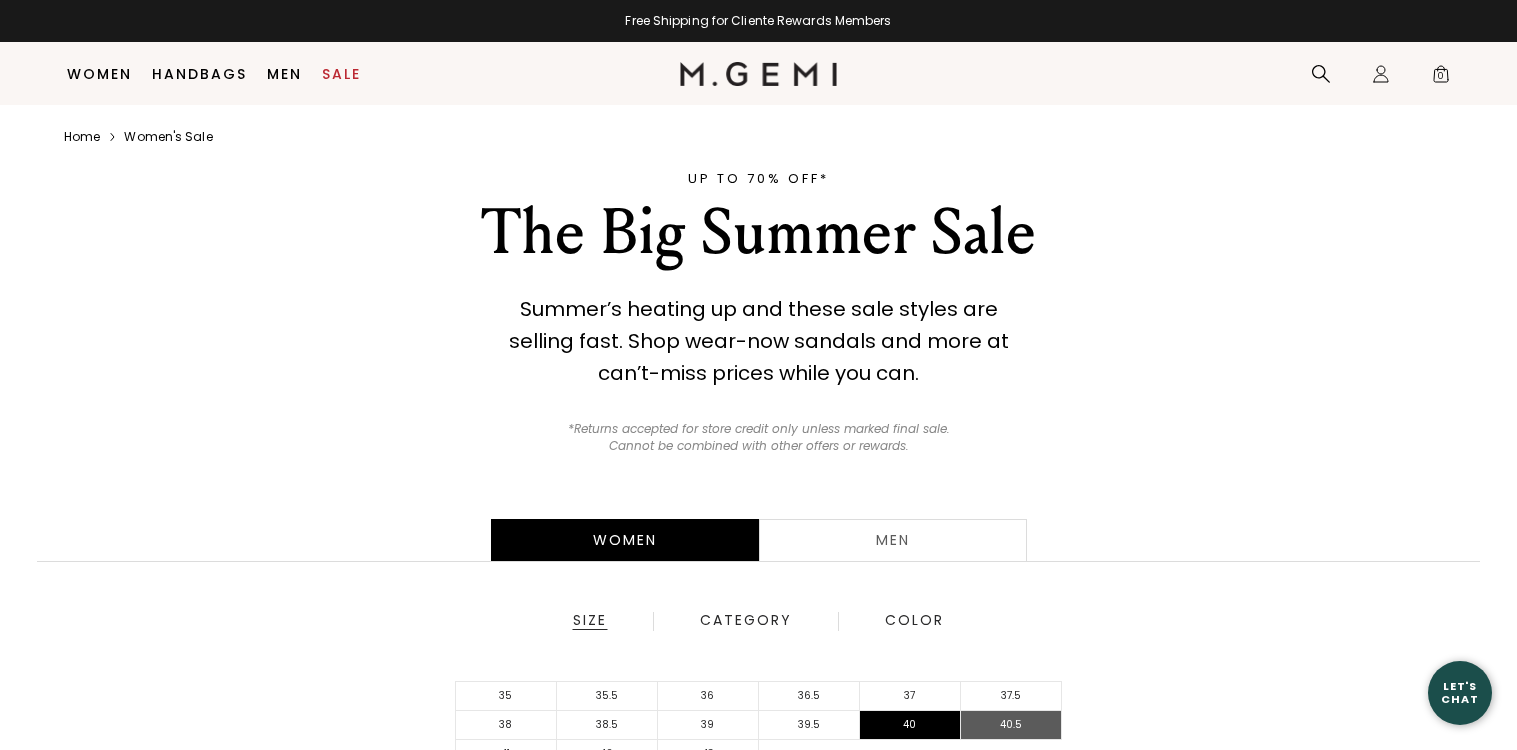 click on "40.5" at bounding box center (1011, 725) 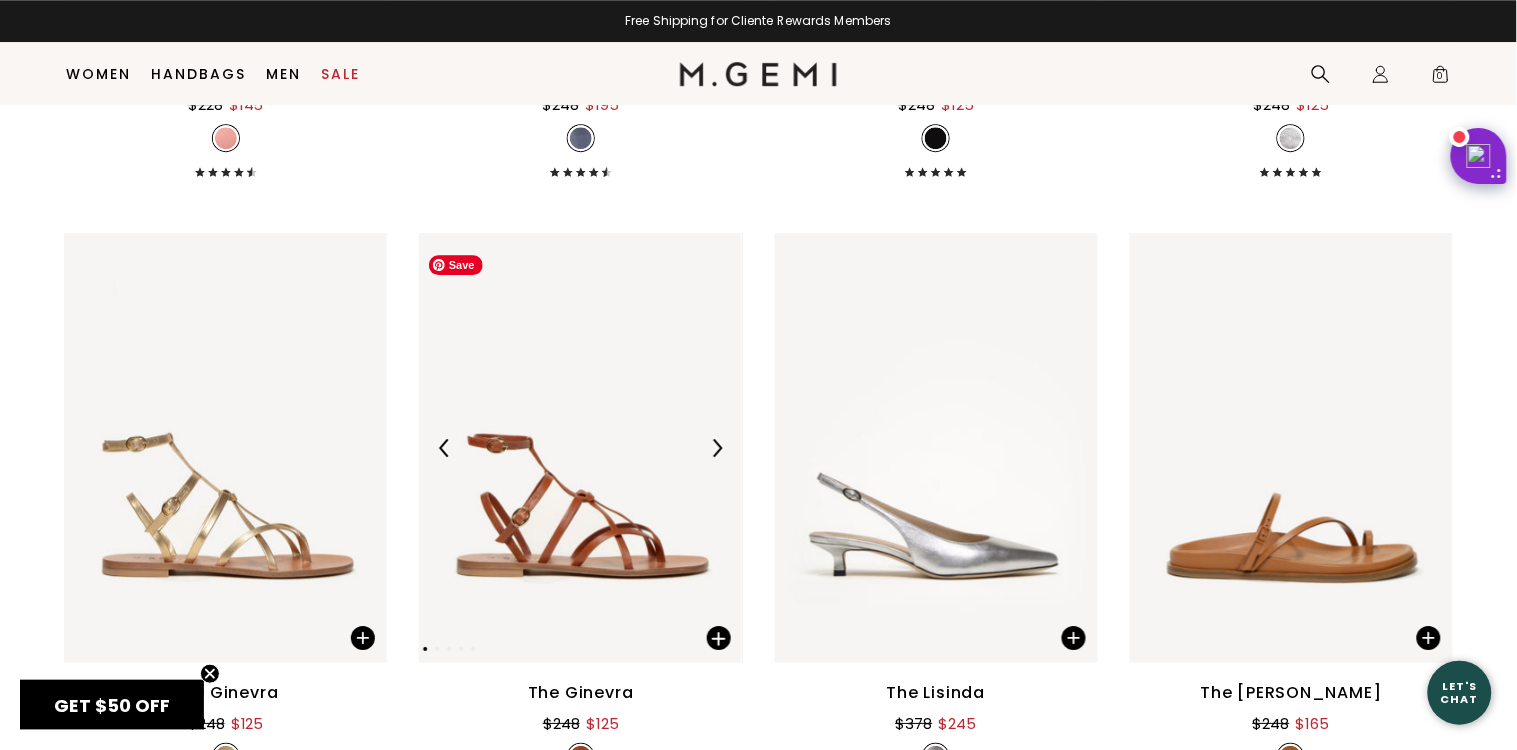scroll, scrollTop: 11326, scrollLeft: 0, axis: vertical 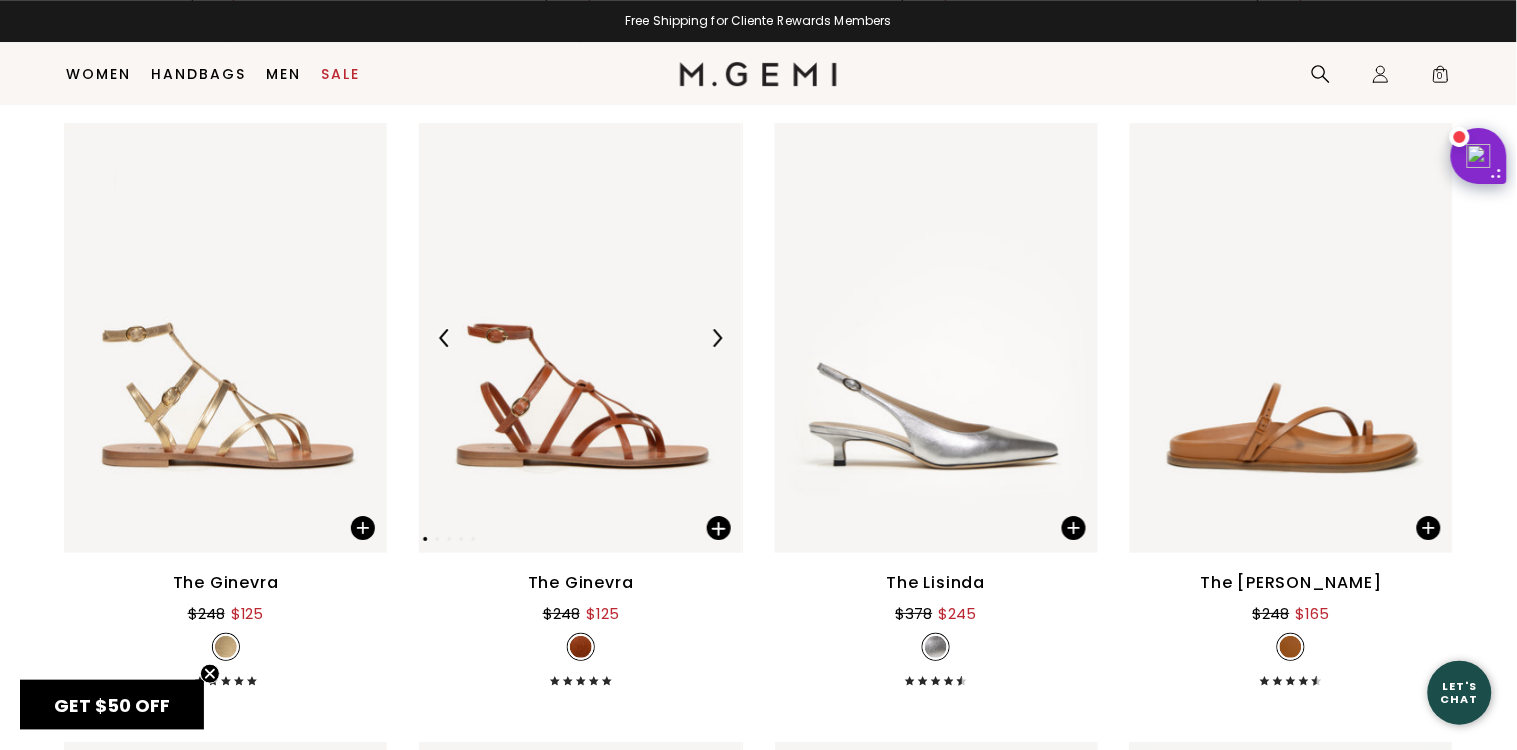 click at bounding box center (717, 338) 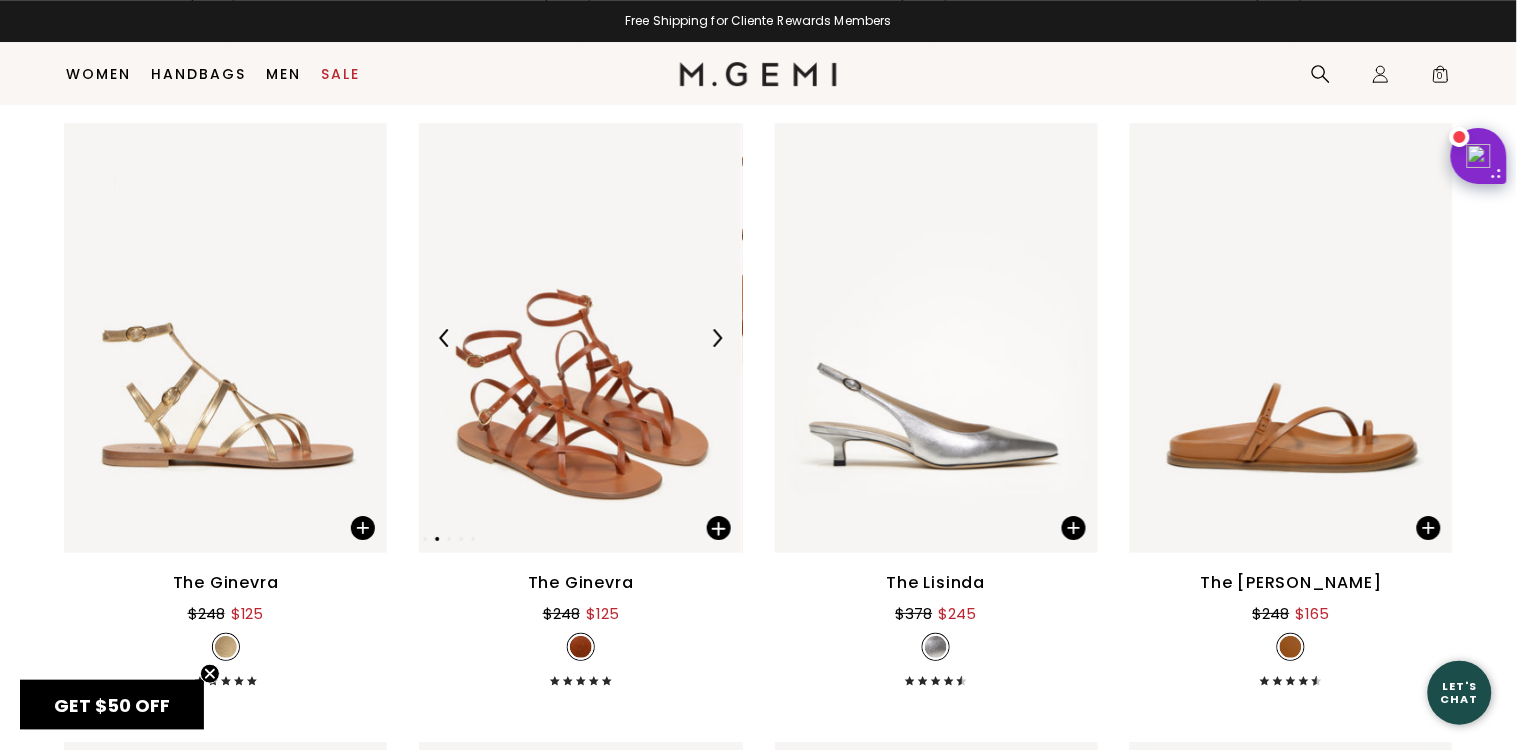 click at bounding box center (717, 338) 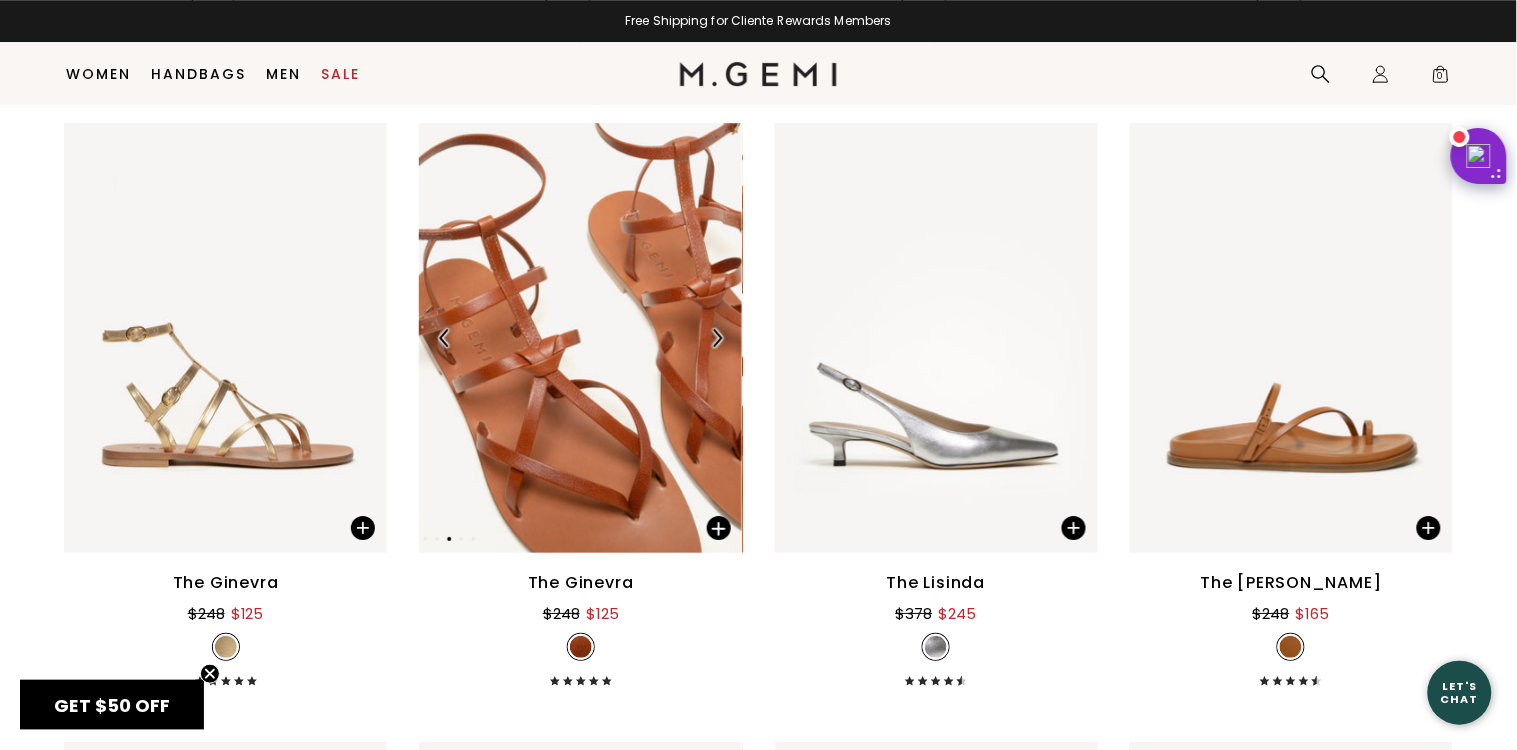 click at bounding box center (717, 338) 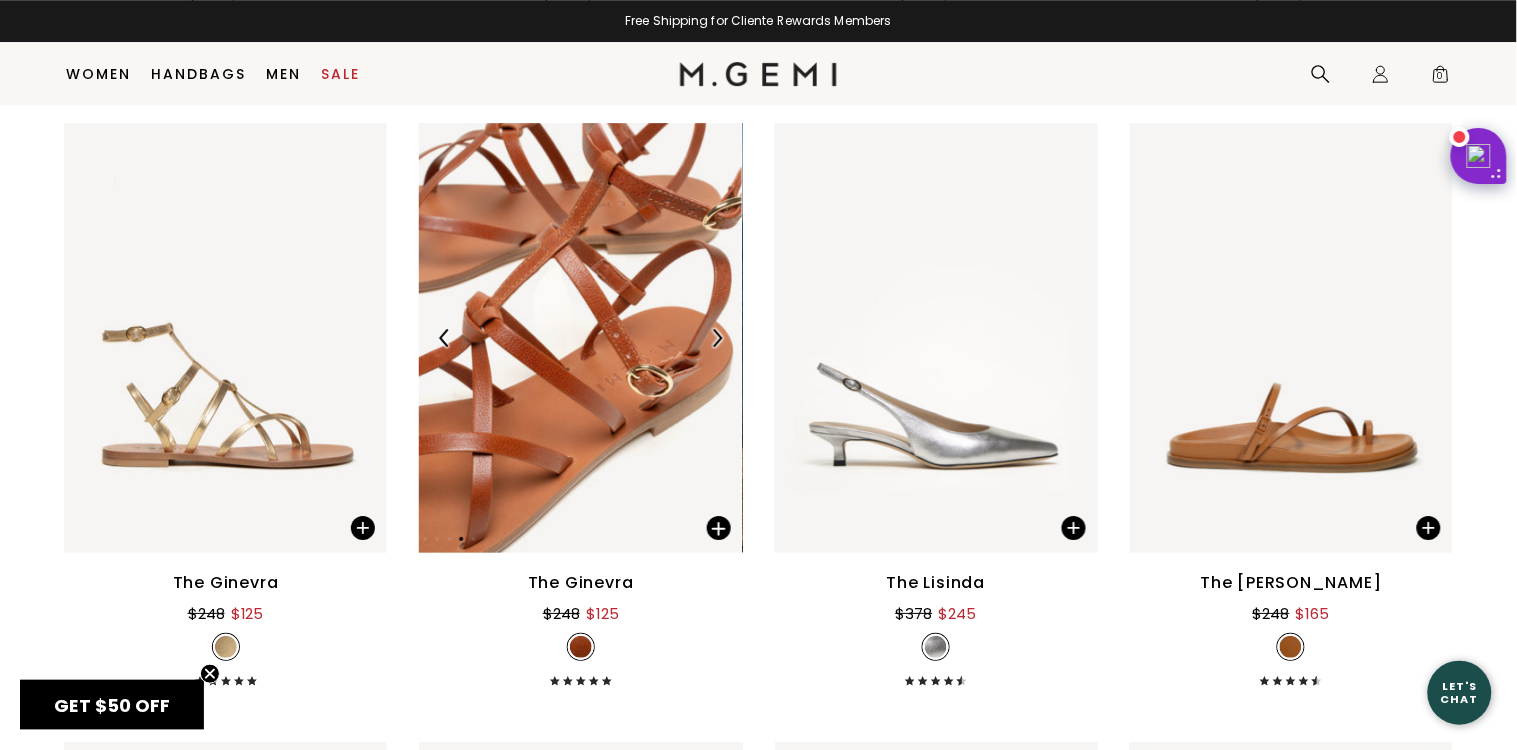 click at bounding box center [717, 338] 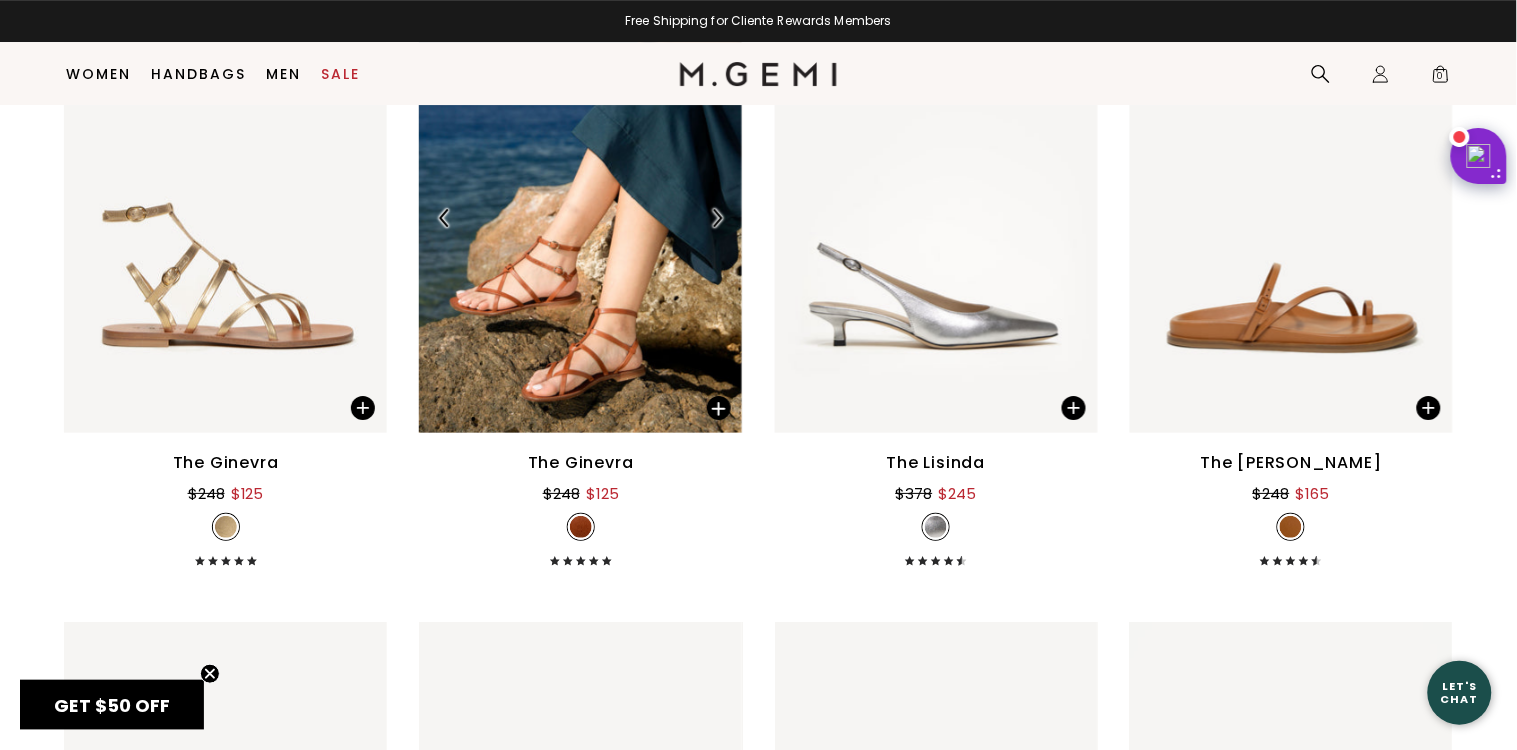 scroll, scrollTop: 11857, scrollLeft: 0, axis: vertical 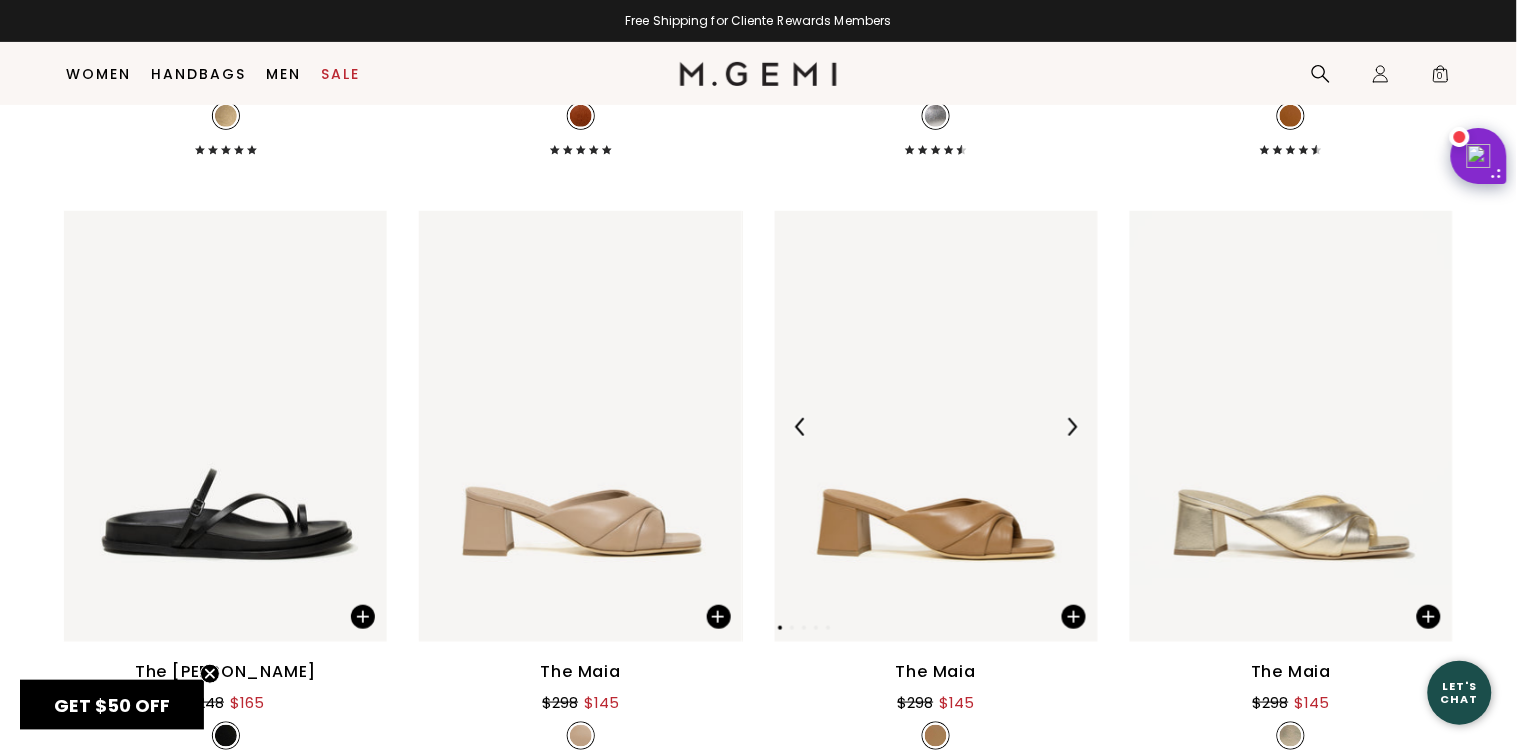 click at bounding box center [1072, 427] 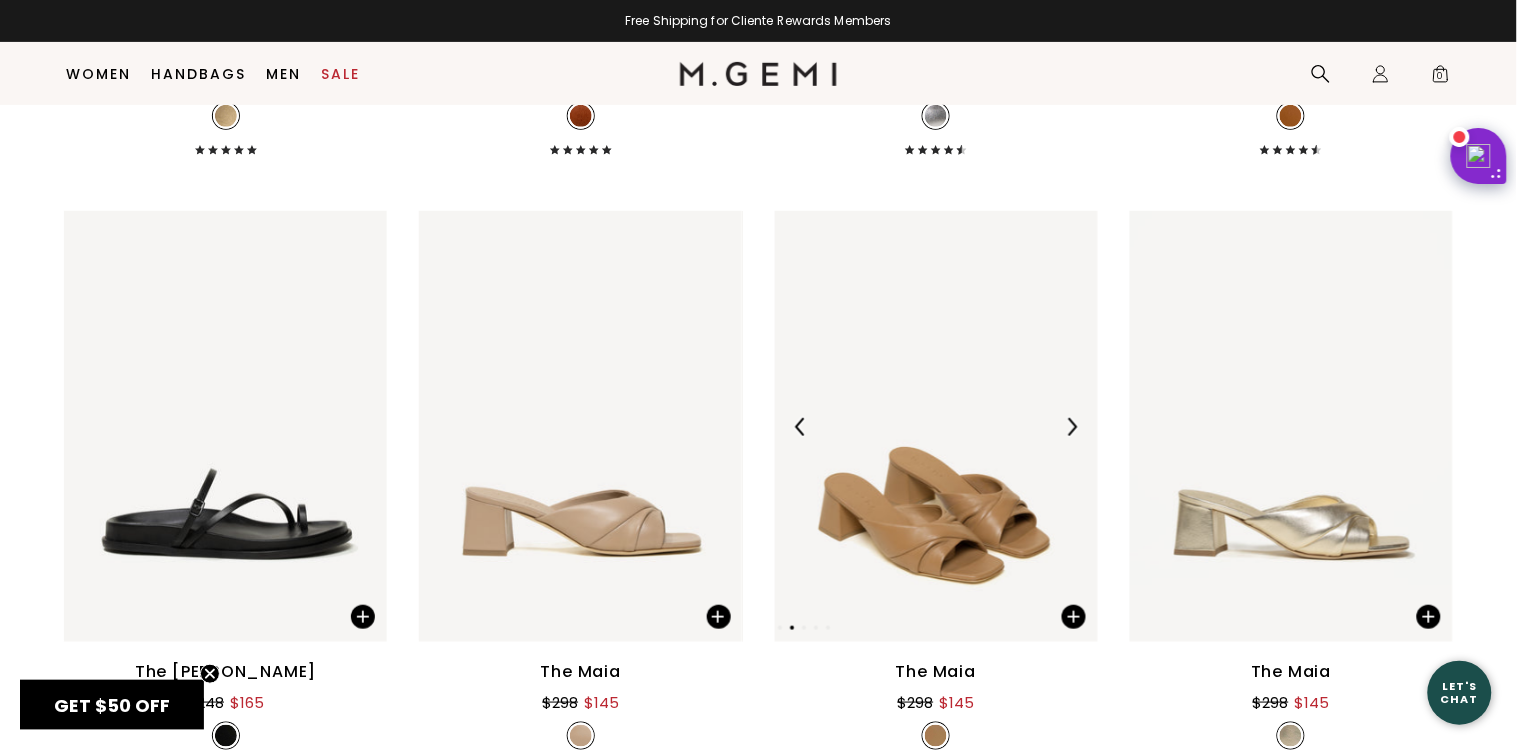 click at bounding box center (1072, 427) 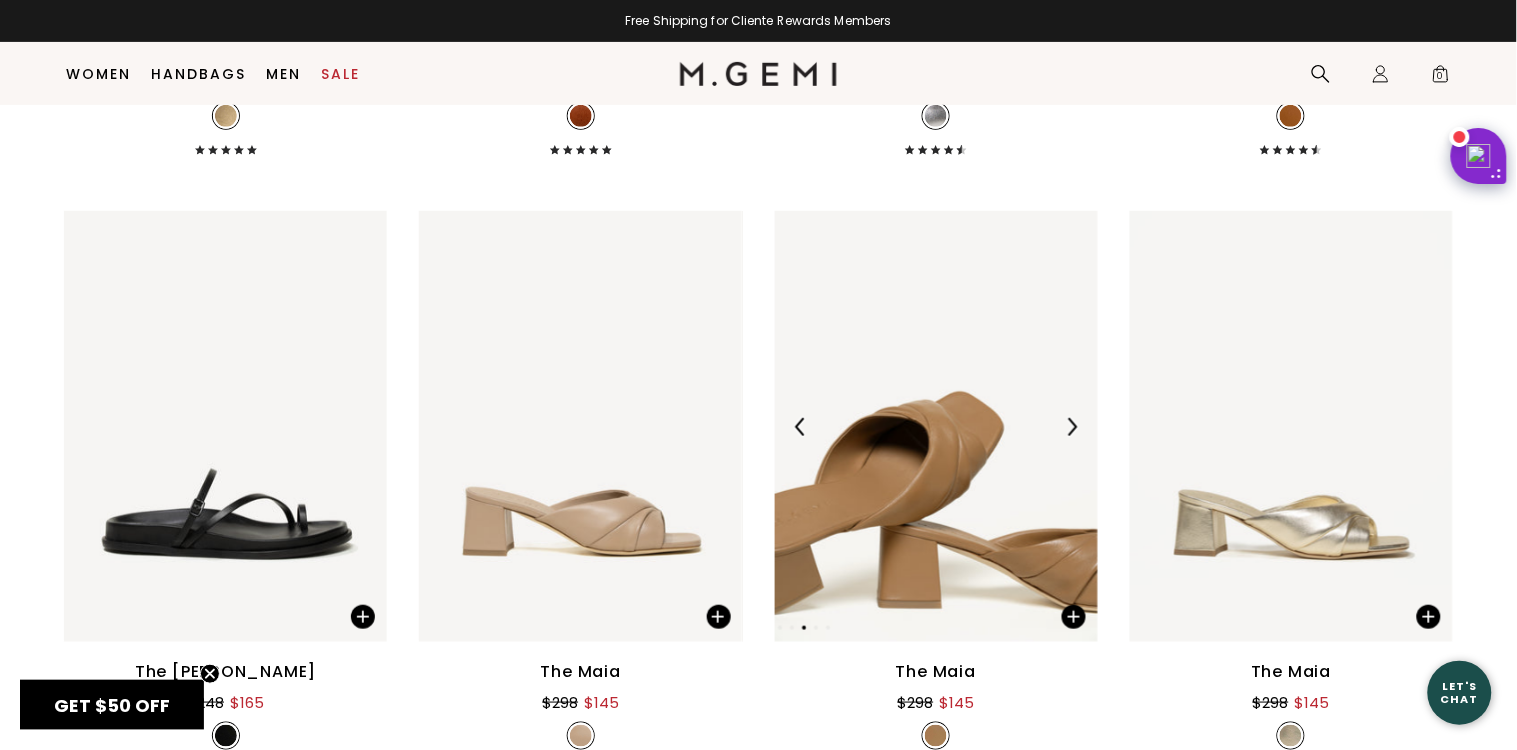 click at bounding box center [1072, 427] 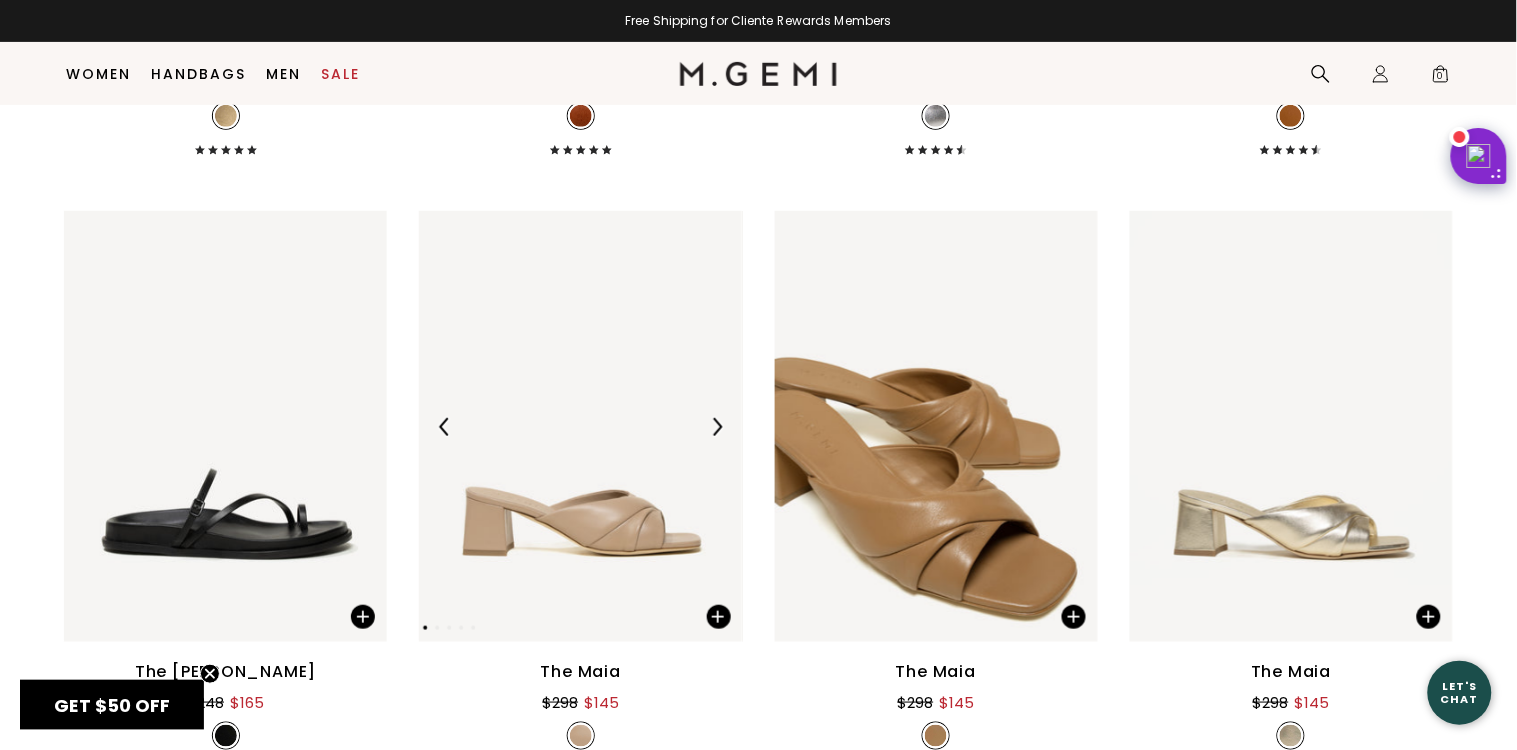 click at bounding box center (717, 427) 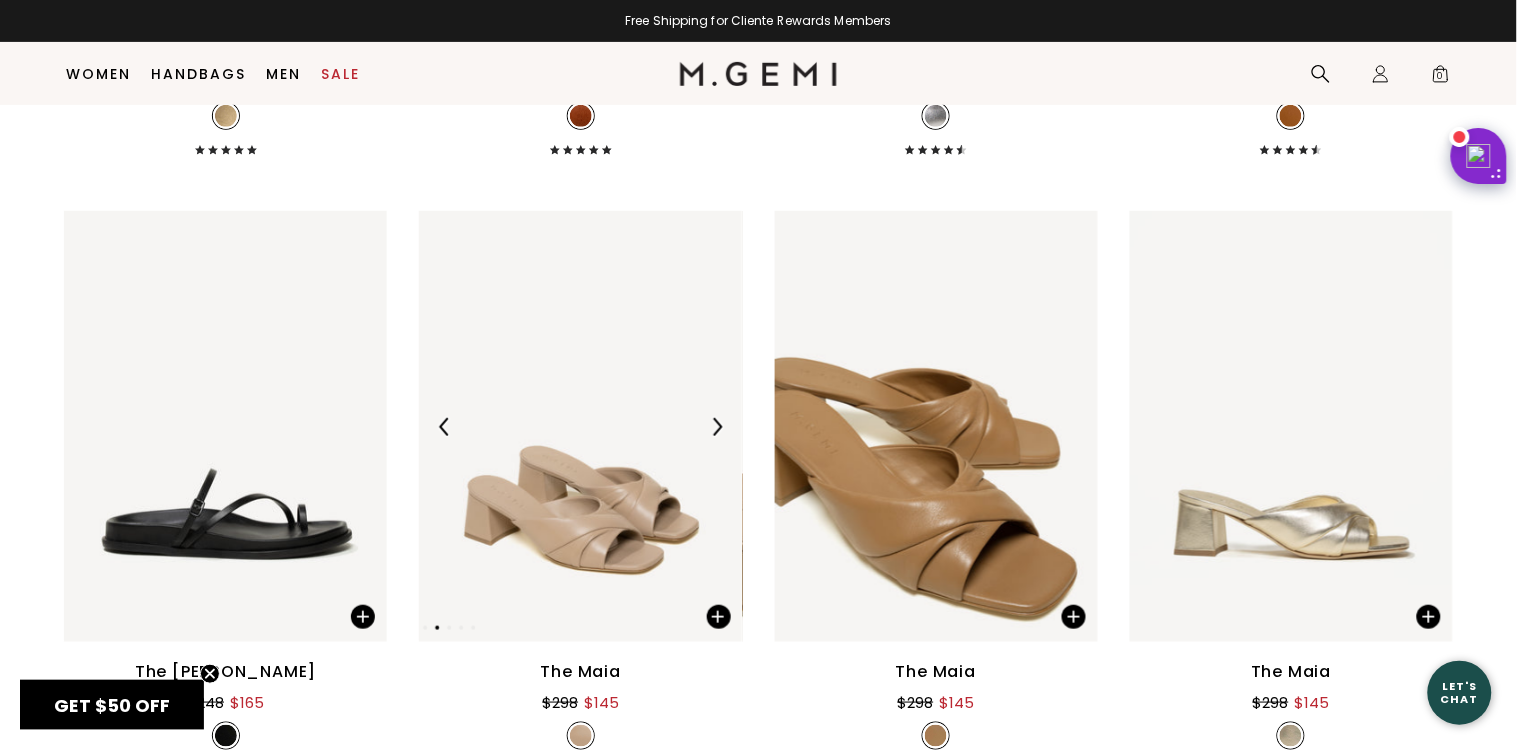 click at bounding box center [717, 427] 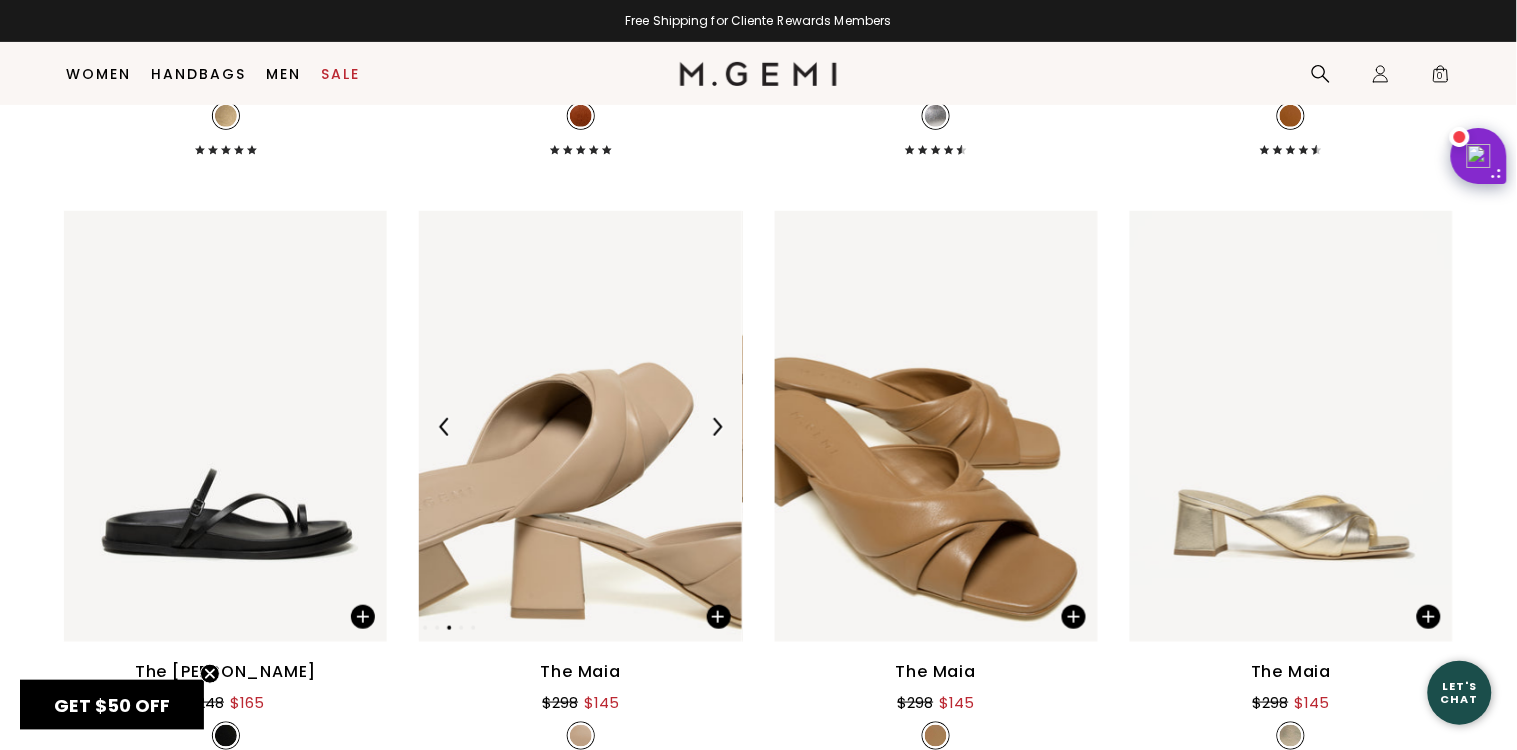 click at bounding box center [717, 427] 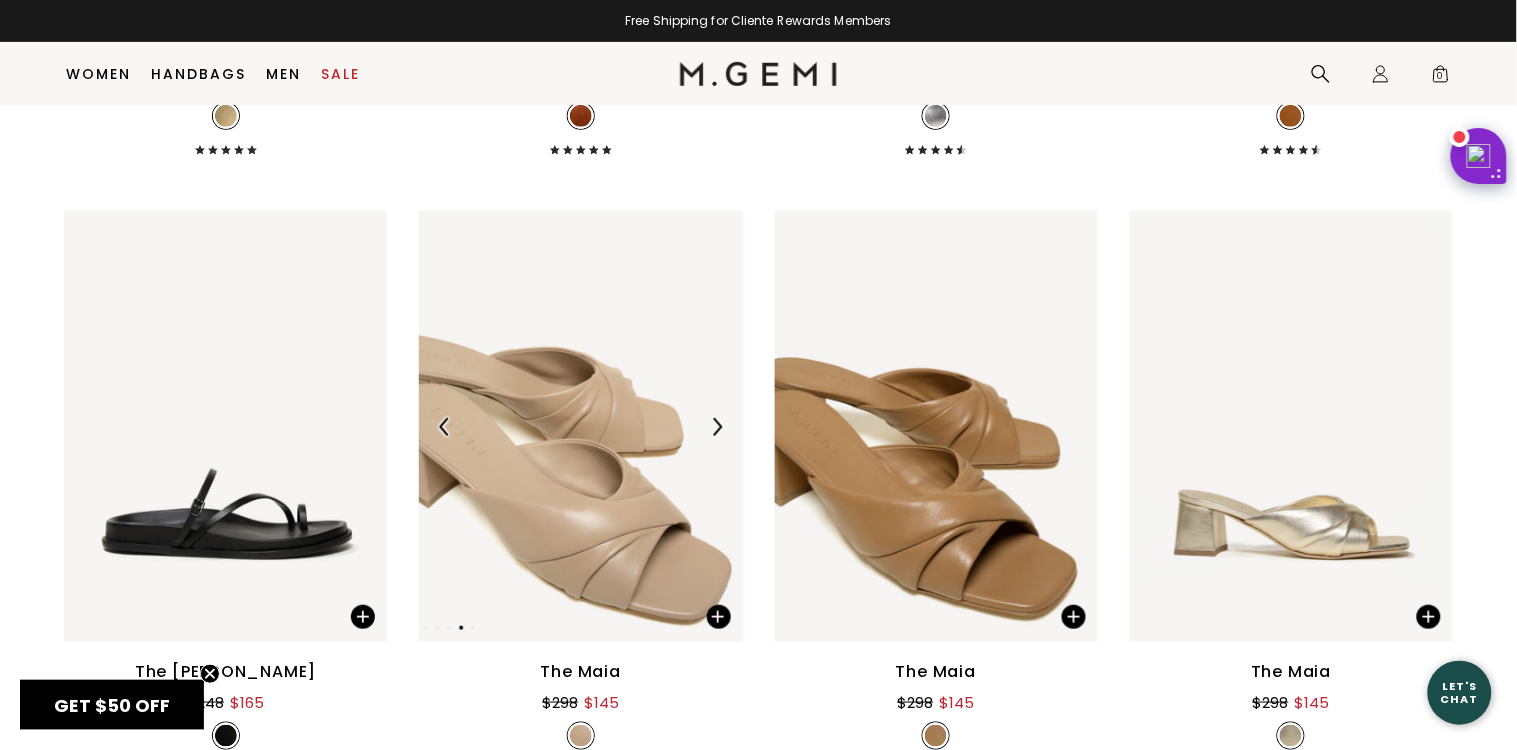 click at bounding box center [717, 427] 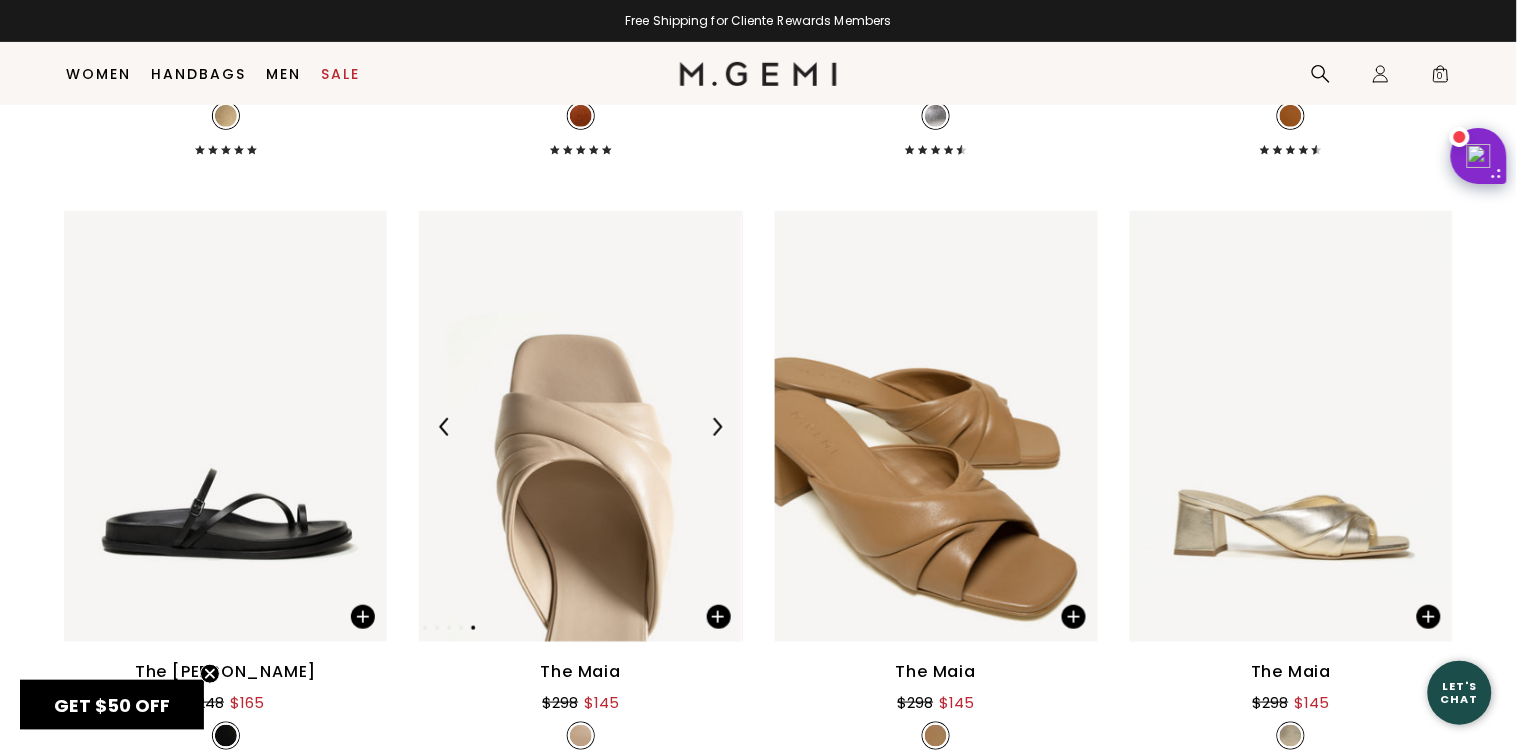 click at bounding box center [717, 427] 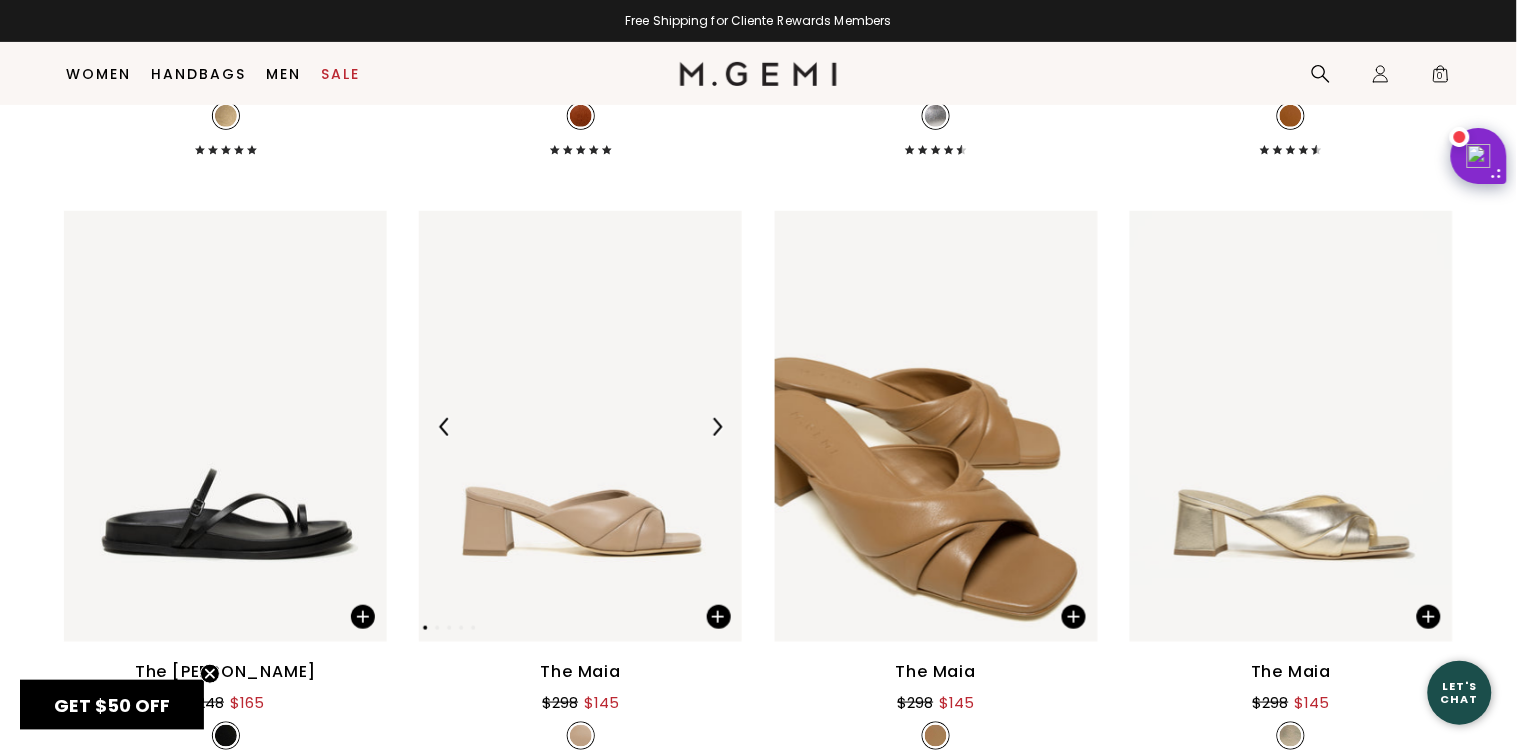 click at bounding box center (717, 427) 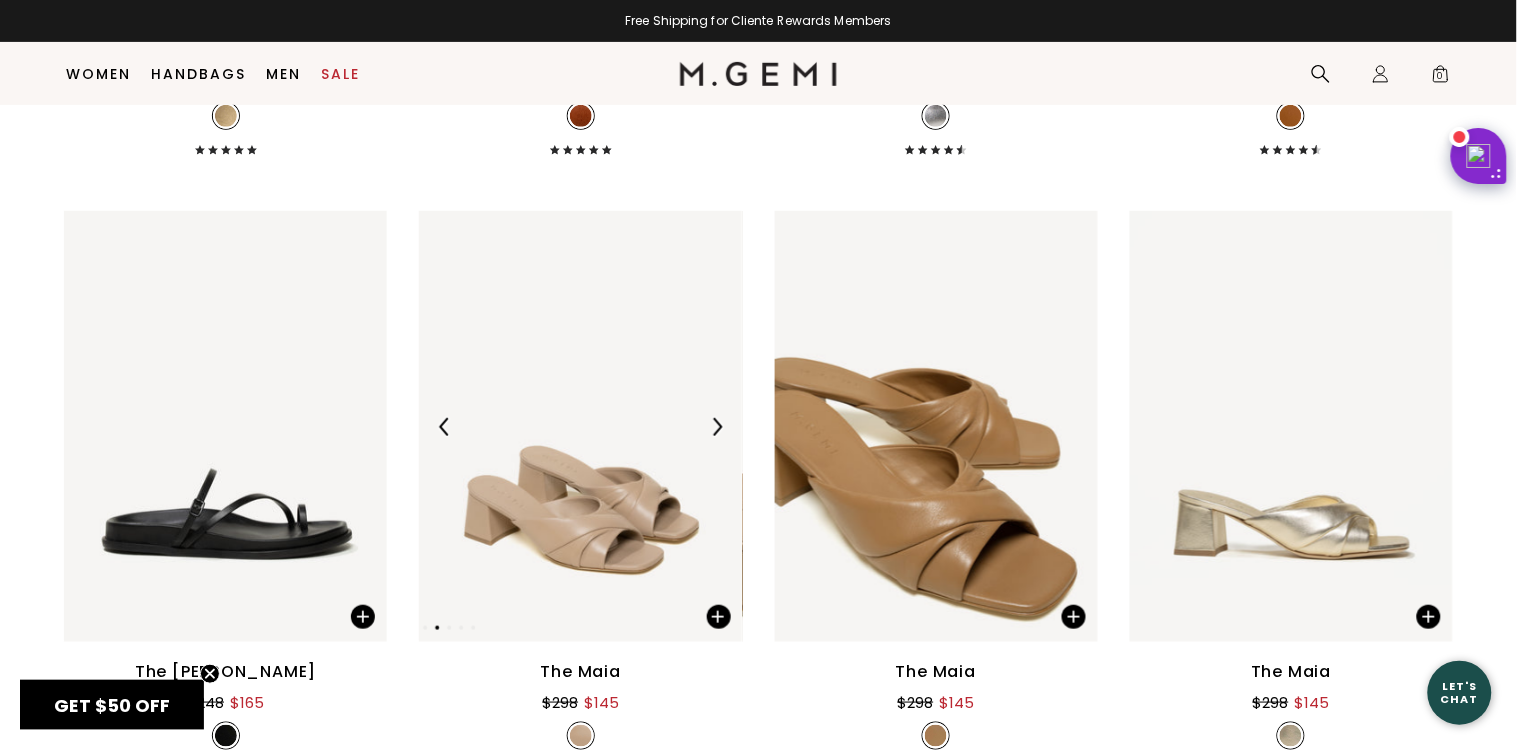 click at bounding box center (717, 427) 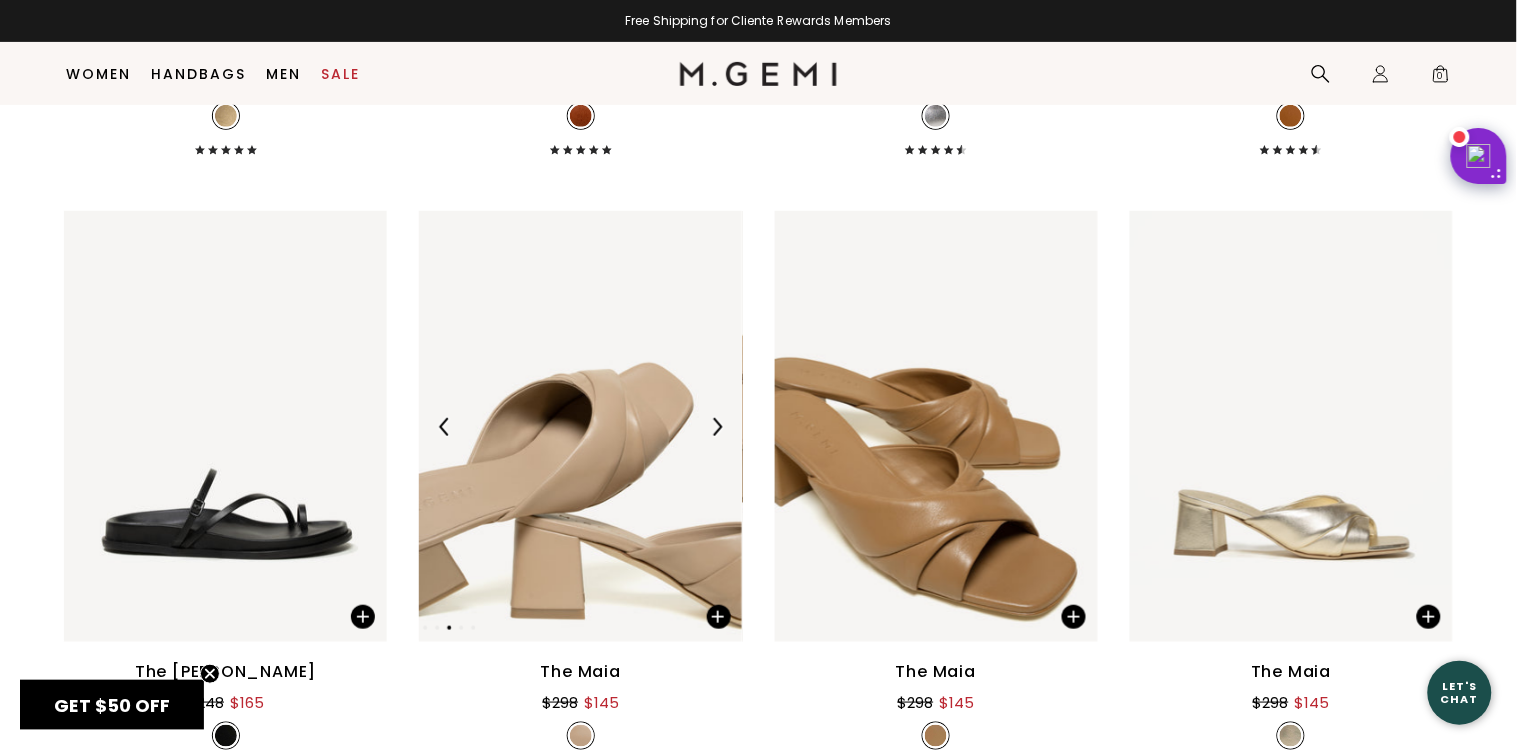 click at bounding box center [717, 427] 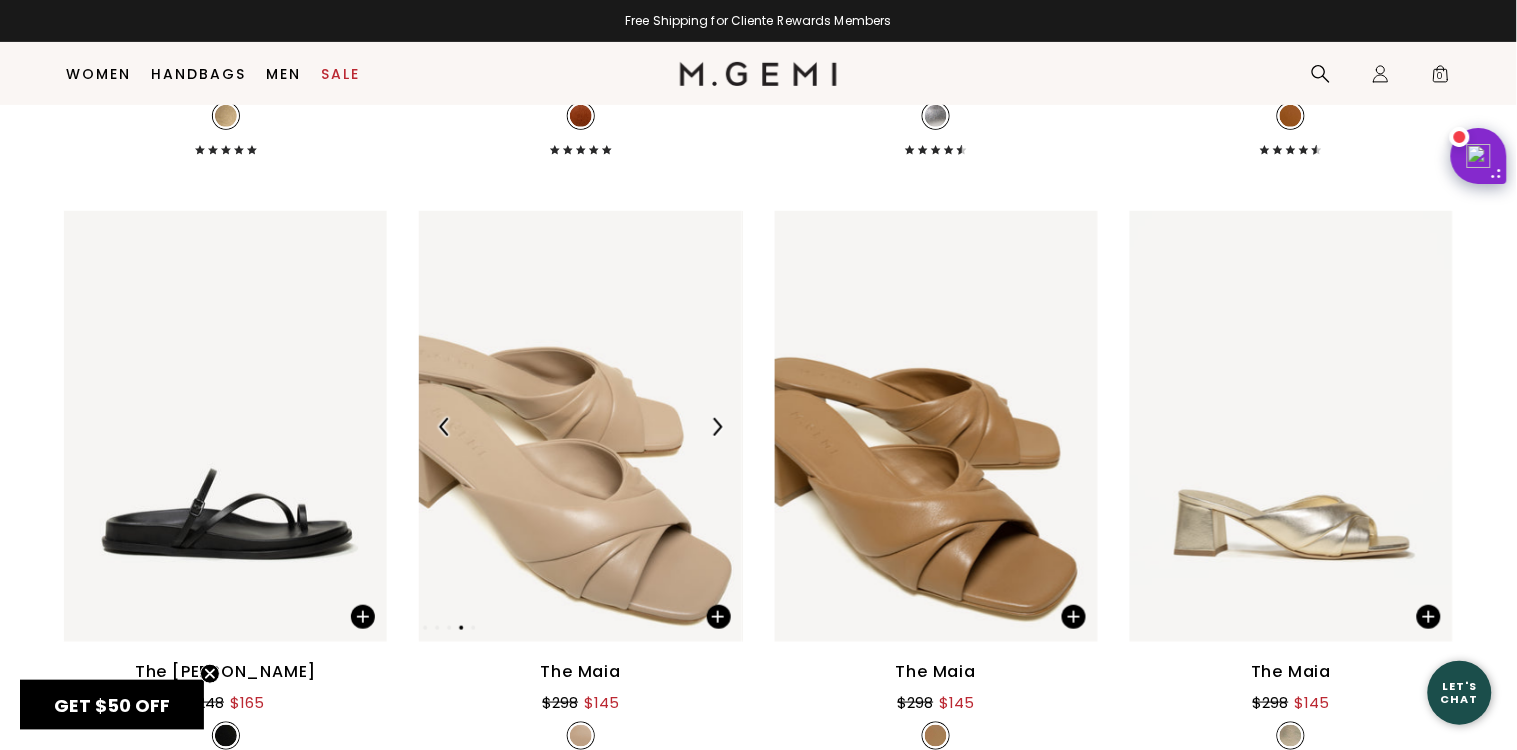 click at bounding box center [717, 427] 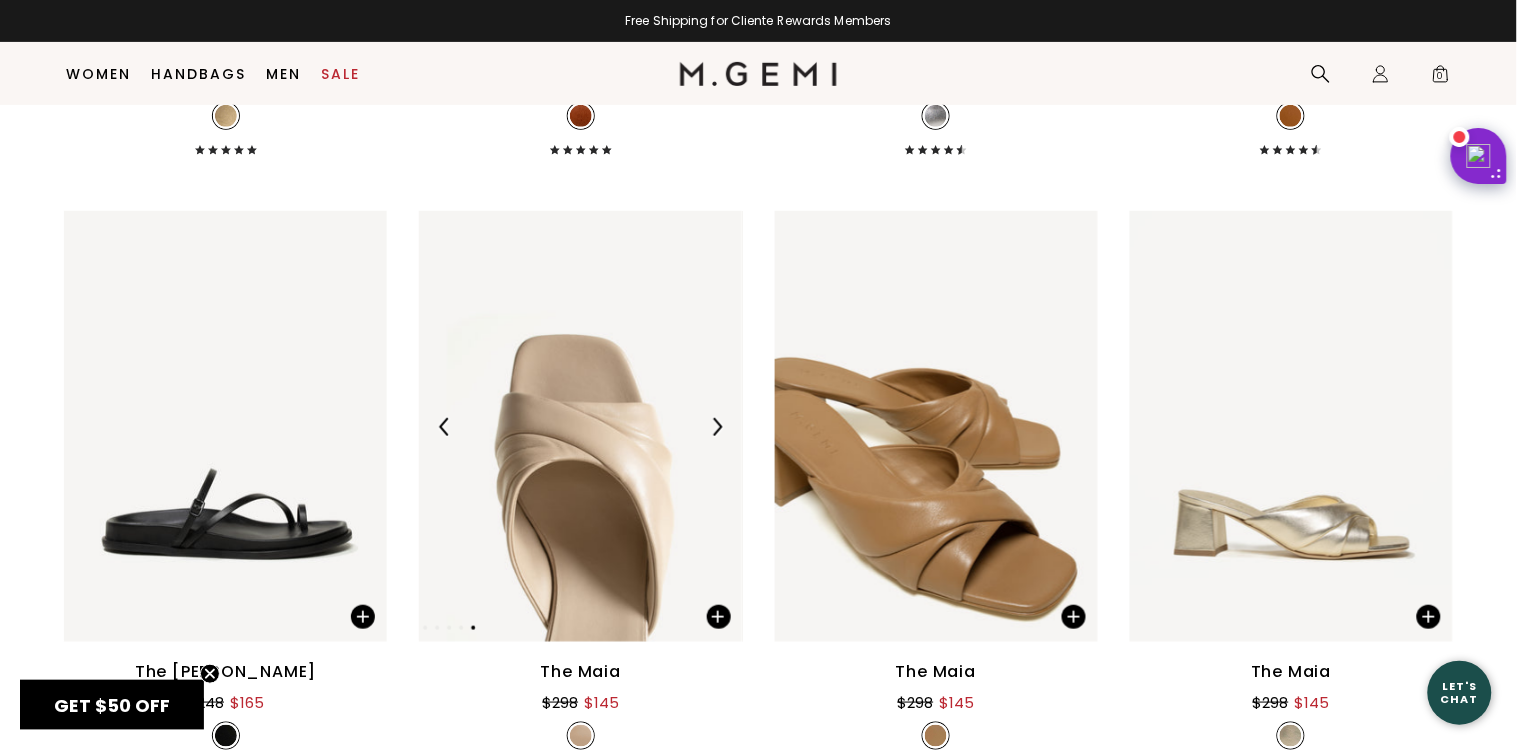 click at bounding box center (717, 427) 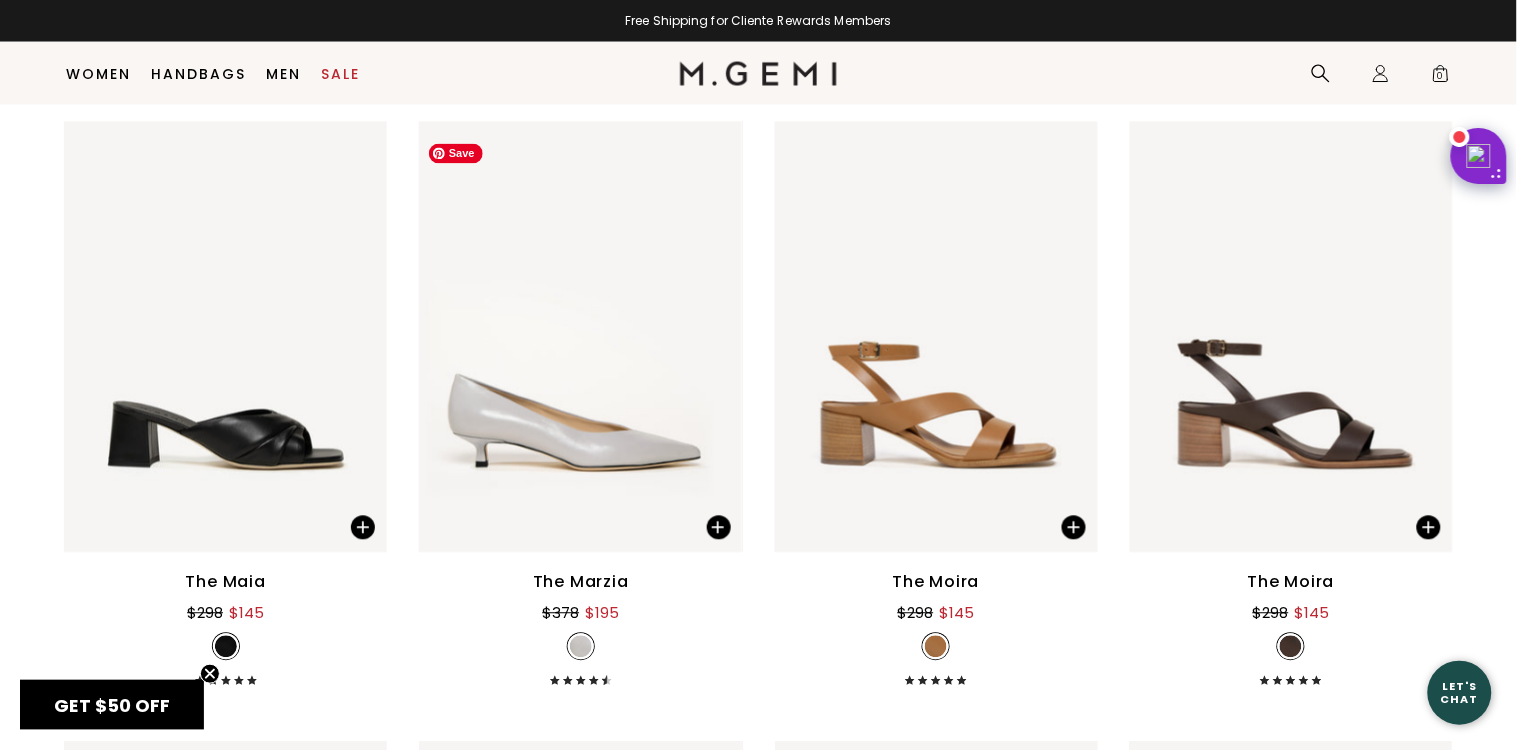 scroll, scrollTop: 12572, scrollLeft: 0, axis: vertical 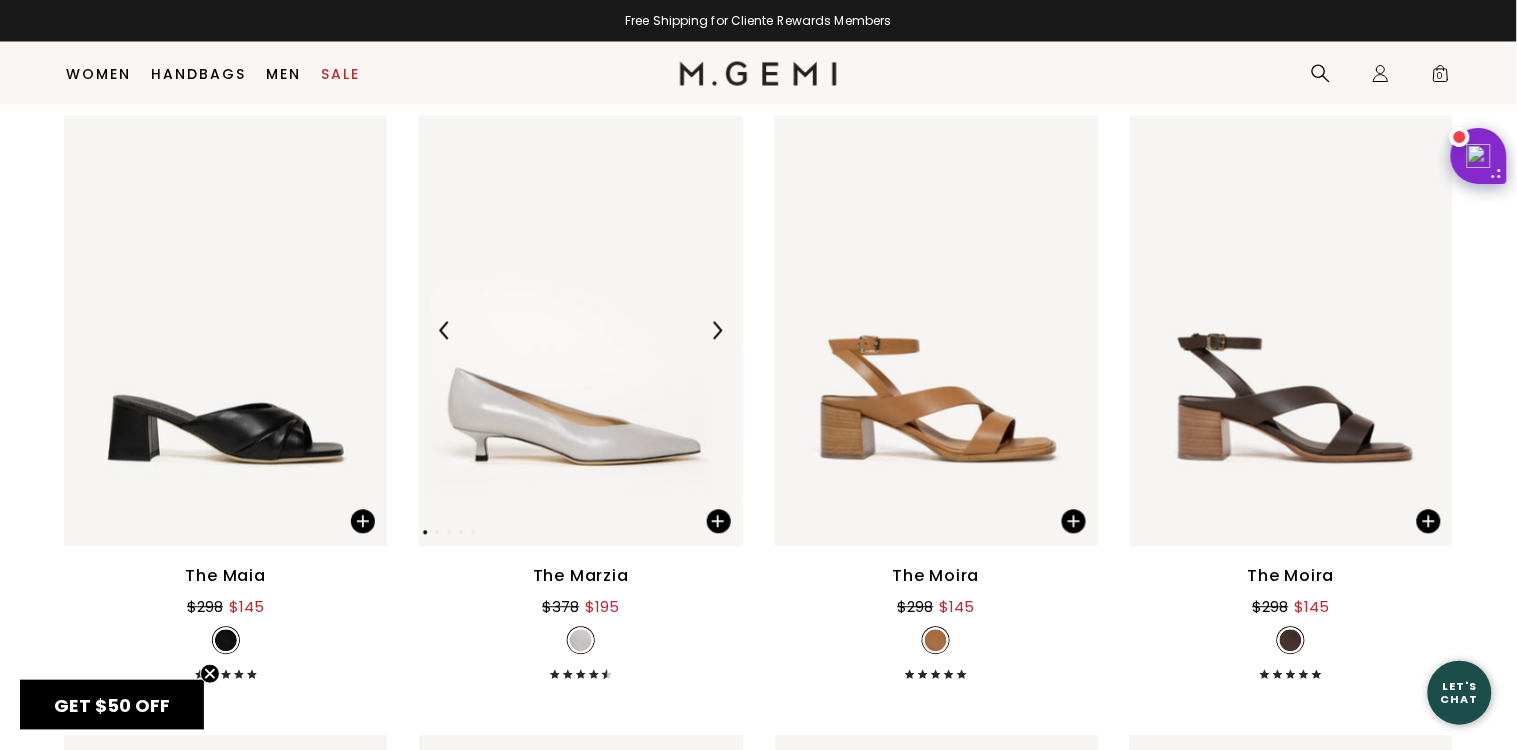 click at bounding box center (717, 331) 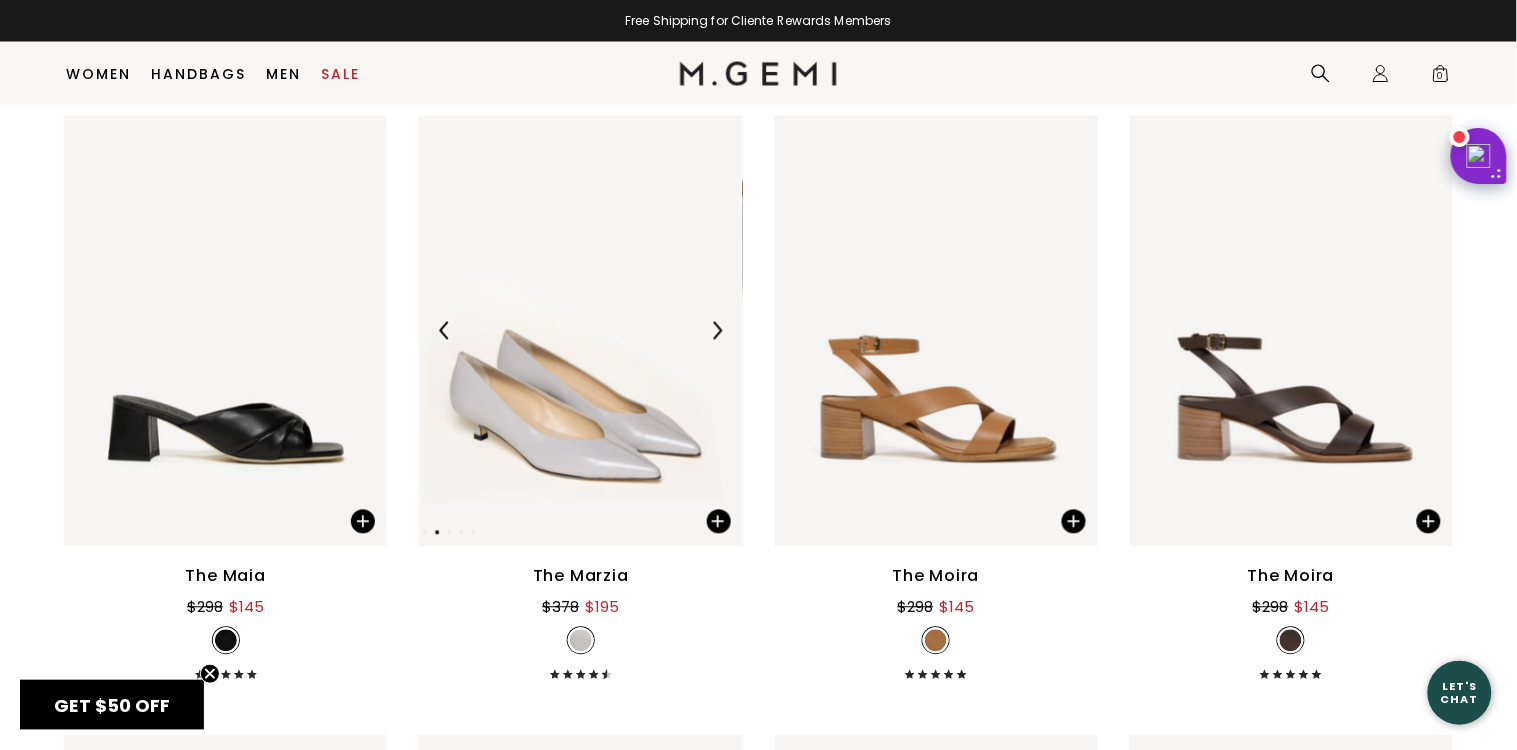 click at bounding box center (717, 331) 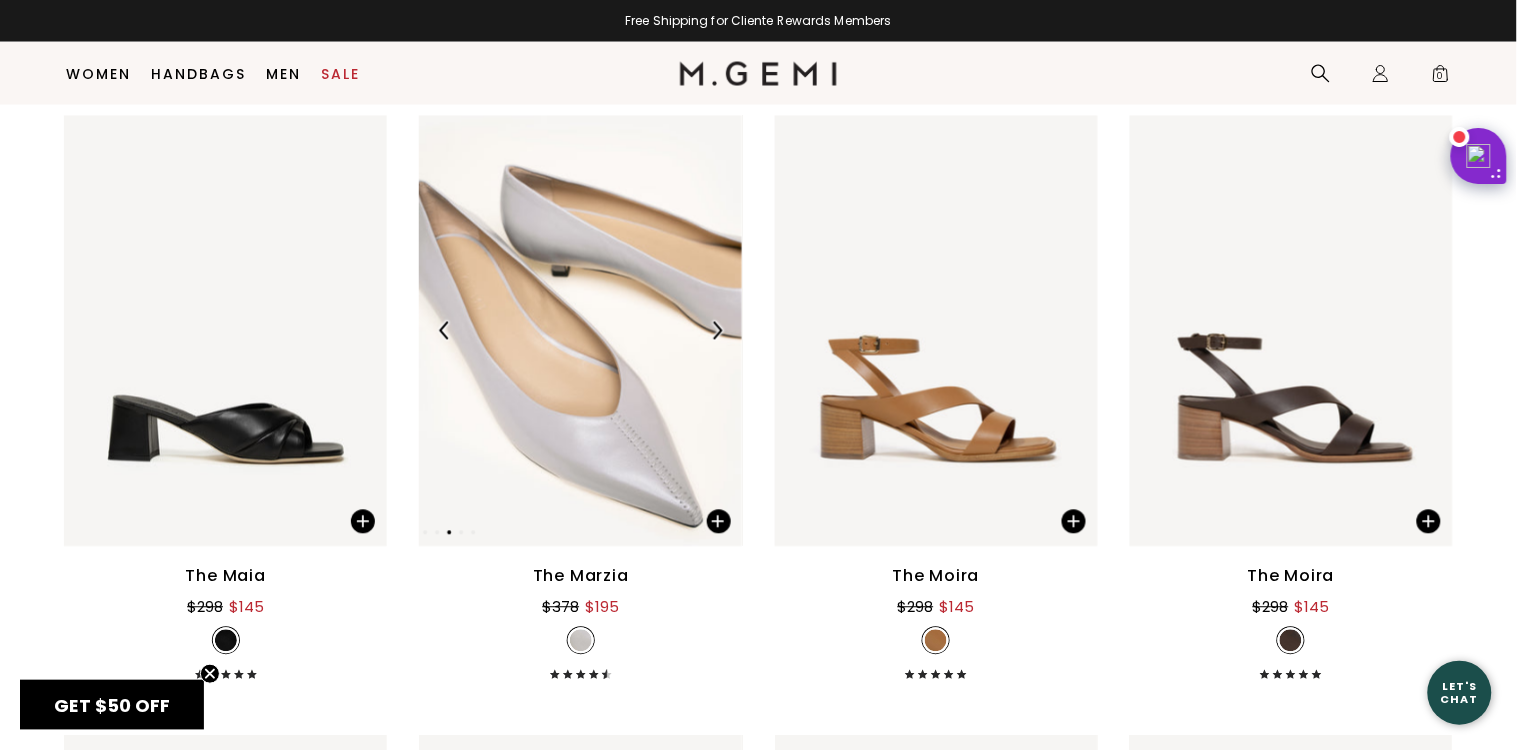click at bounding box center [717, 331] 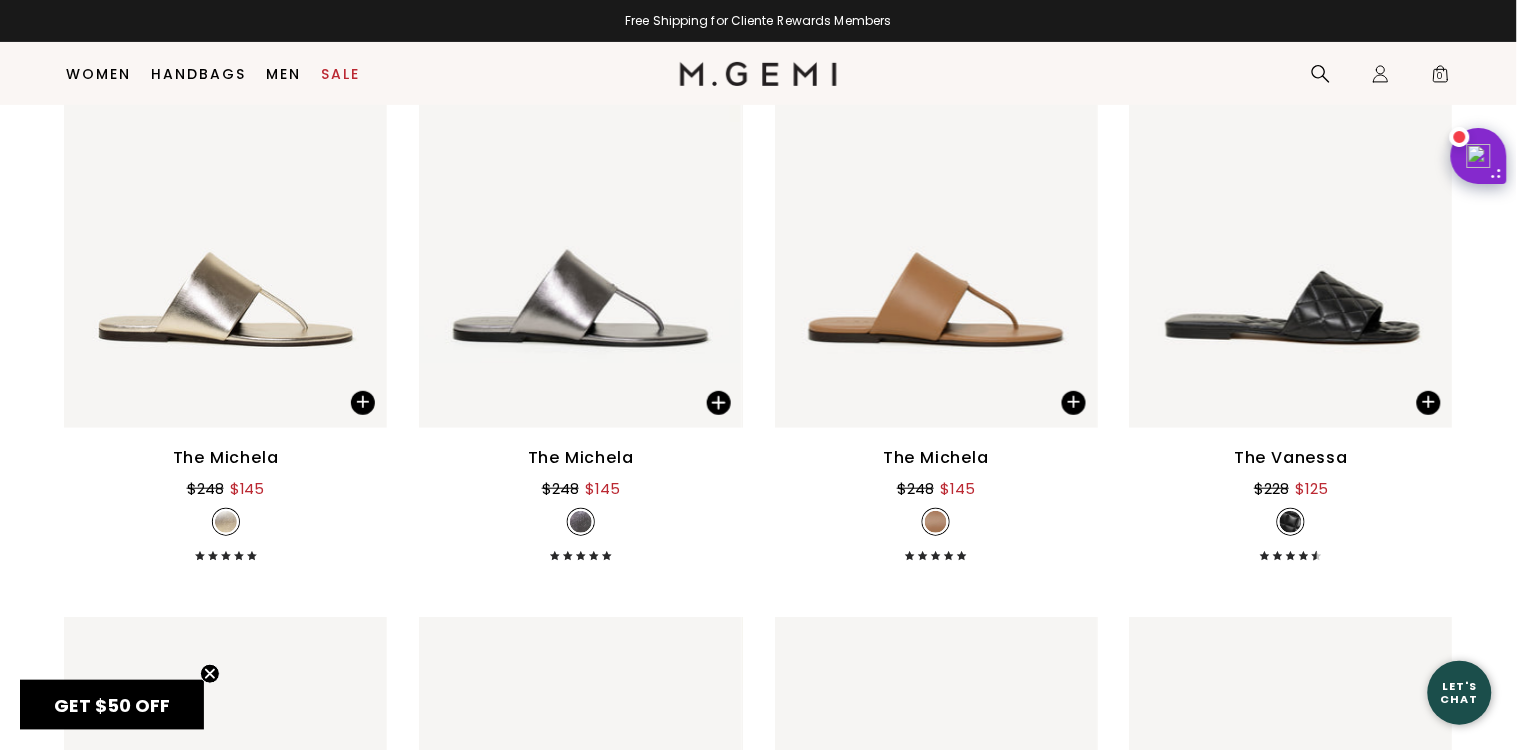 scroll, scrollTop: 2052, scrollLeft: 0, axis: vertical 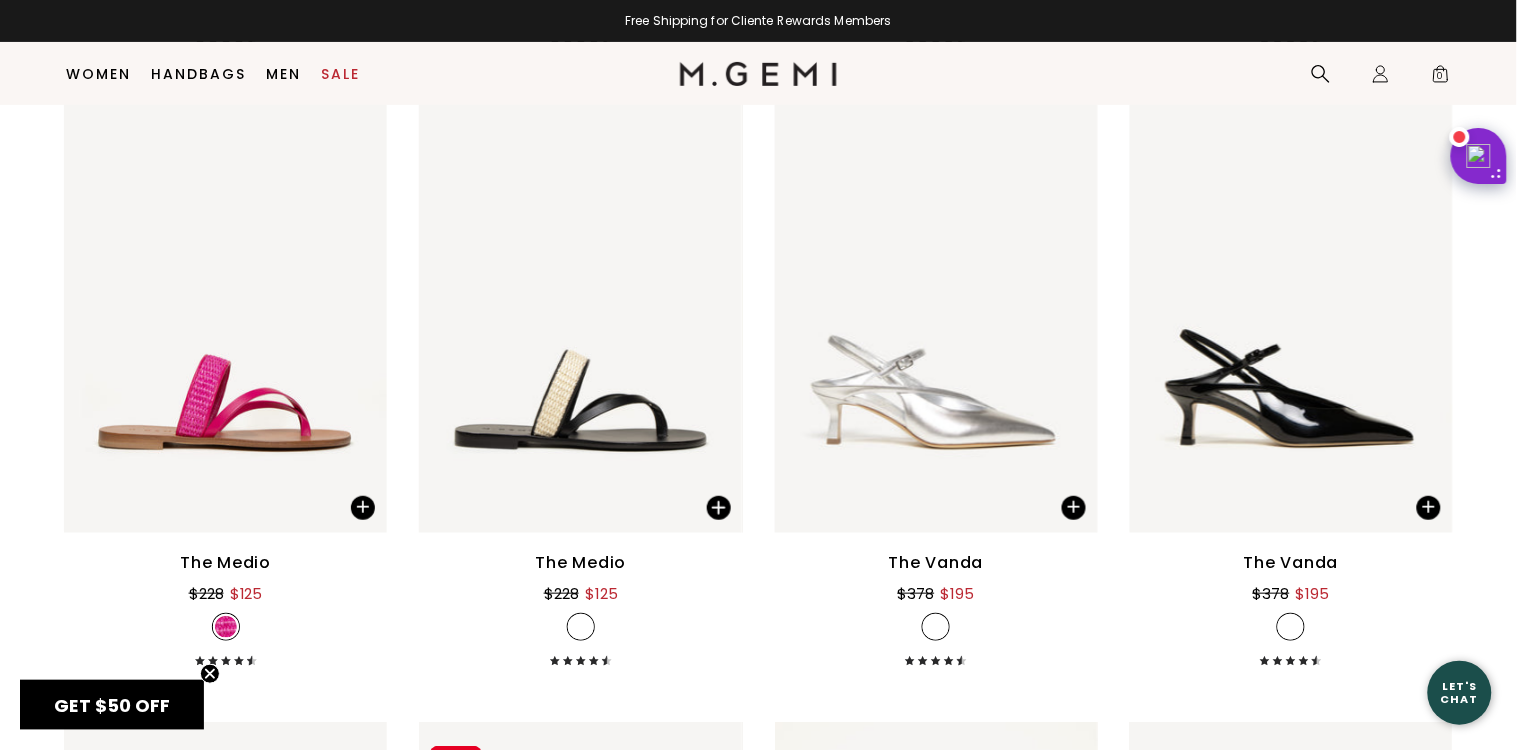 click at bounding box center (580, 317) 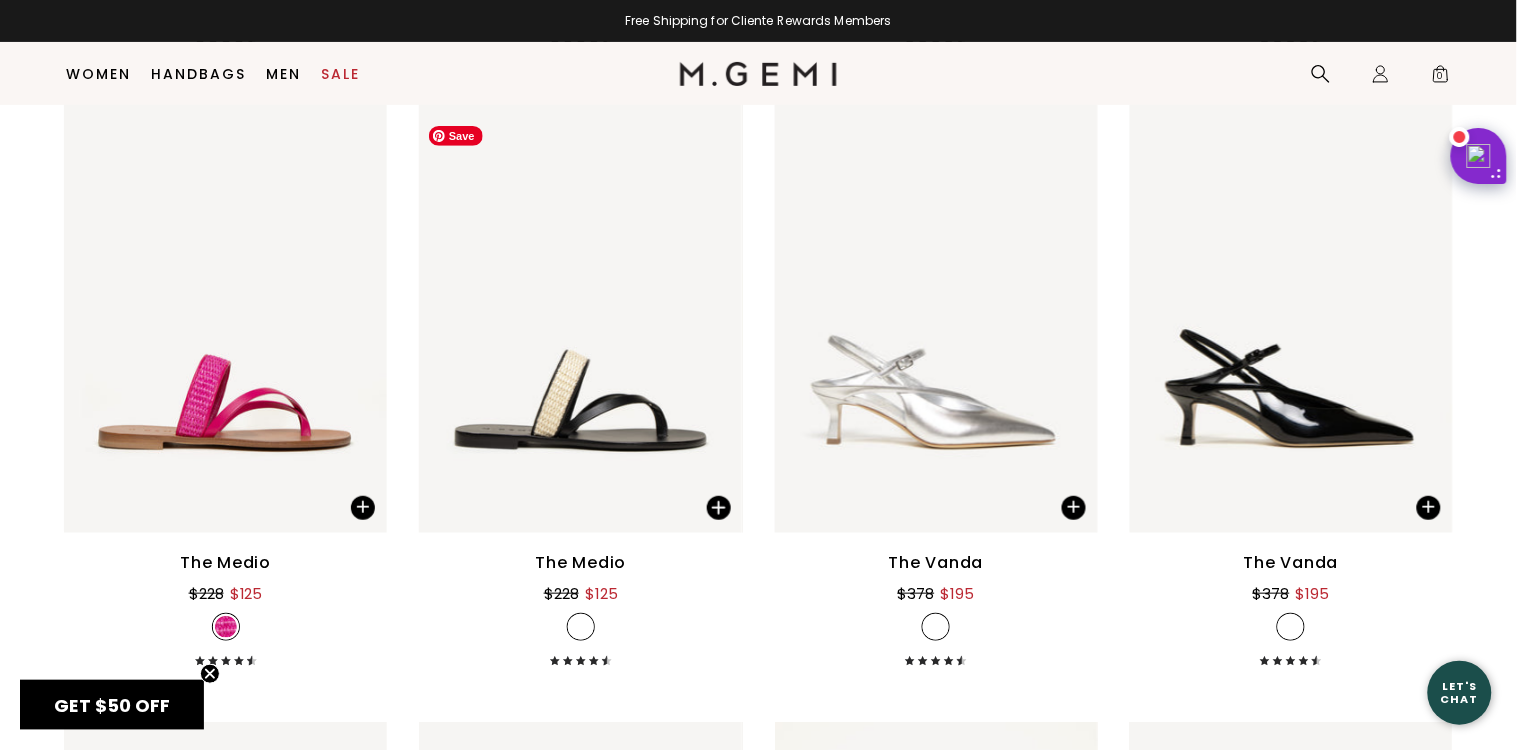 scroll, scrollTop: 1825, scrollLeft: 0, axis: vertical 